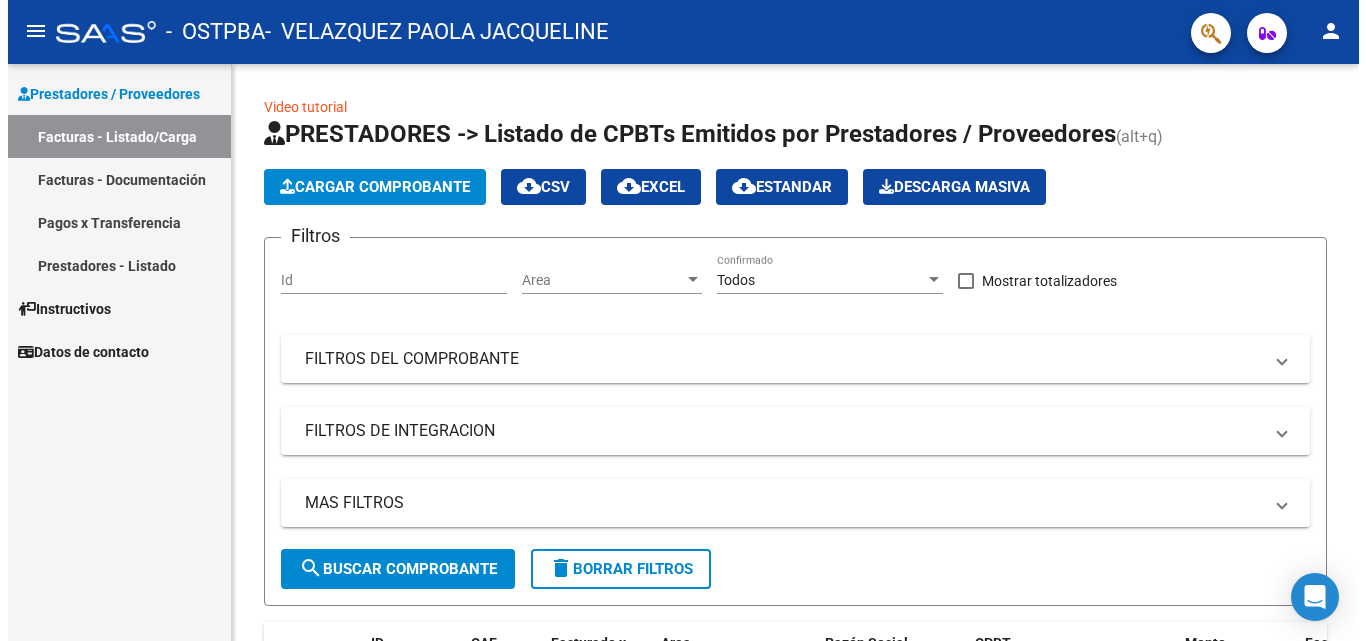 scroll, scrollTop: 0, scrollLeft: 0, axis: both 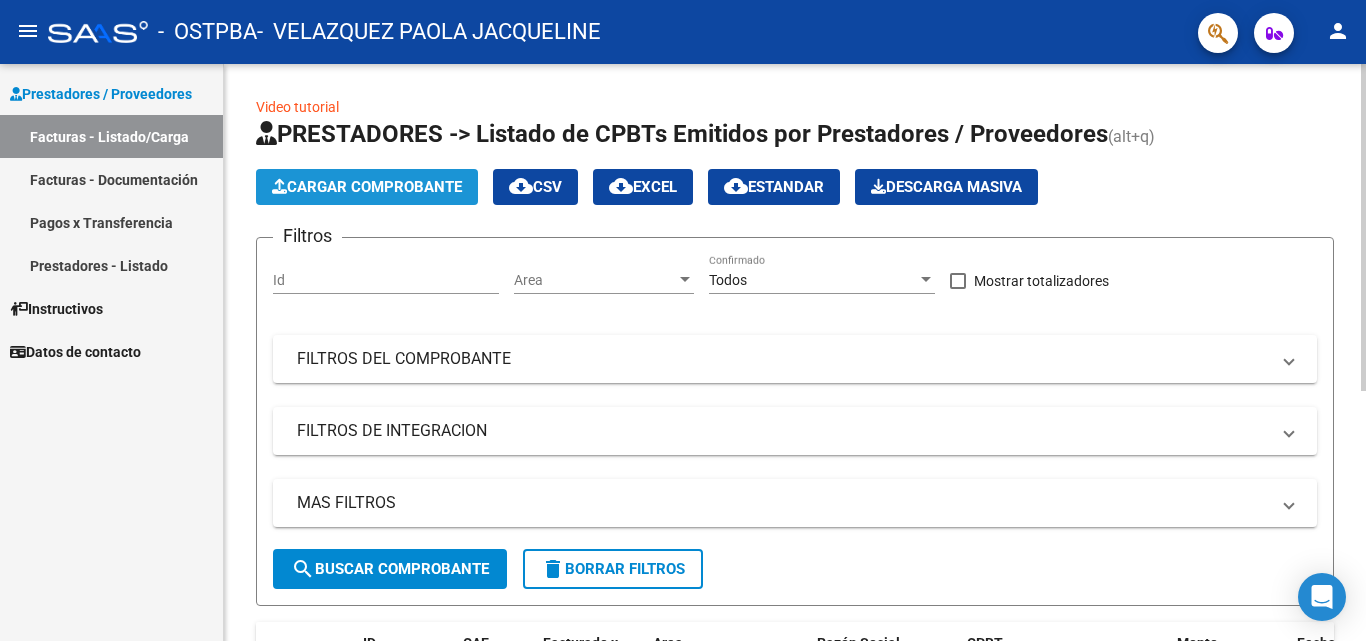 click on "Cargar Comprobante" 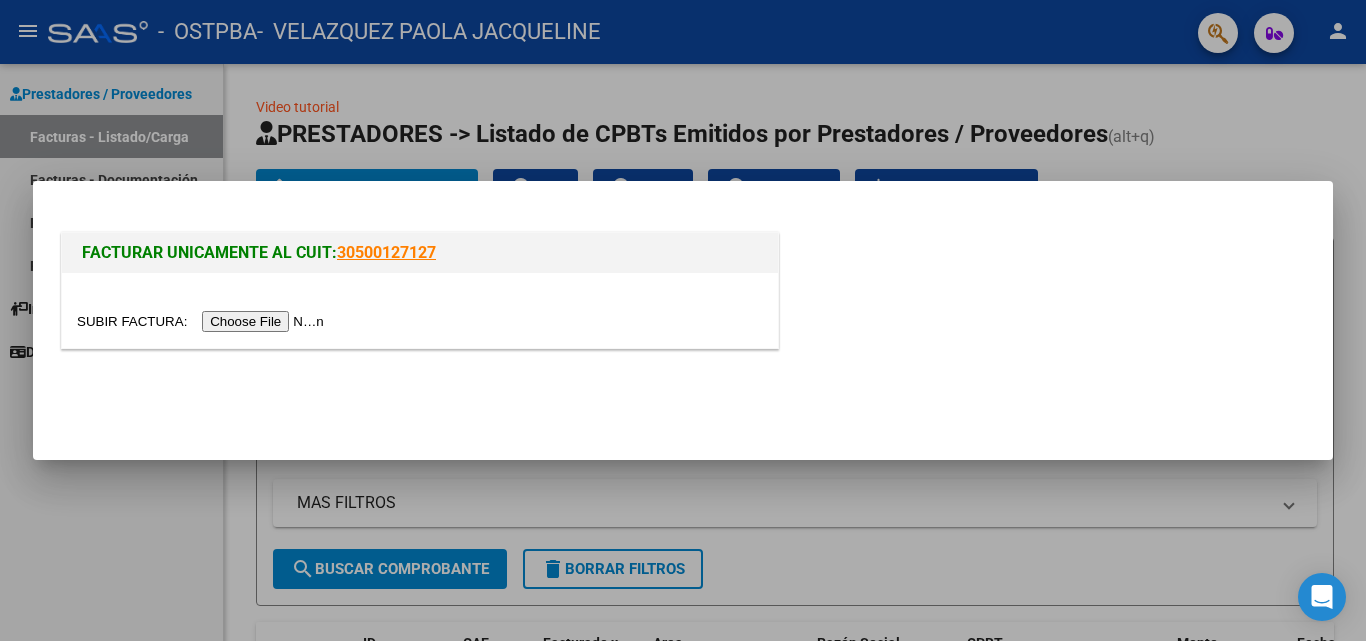 click at bounding box center [203, 321] 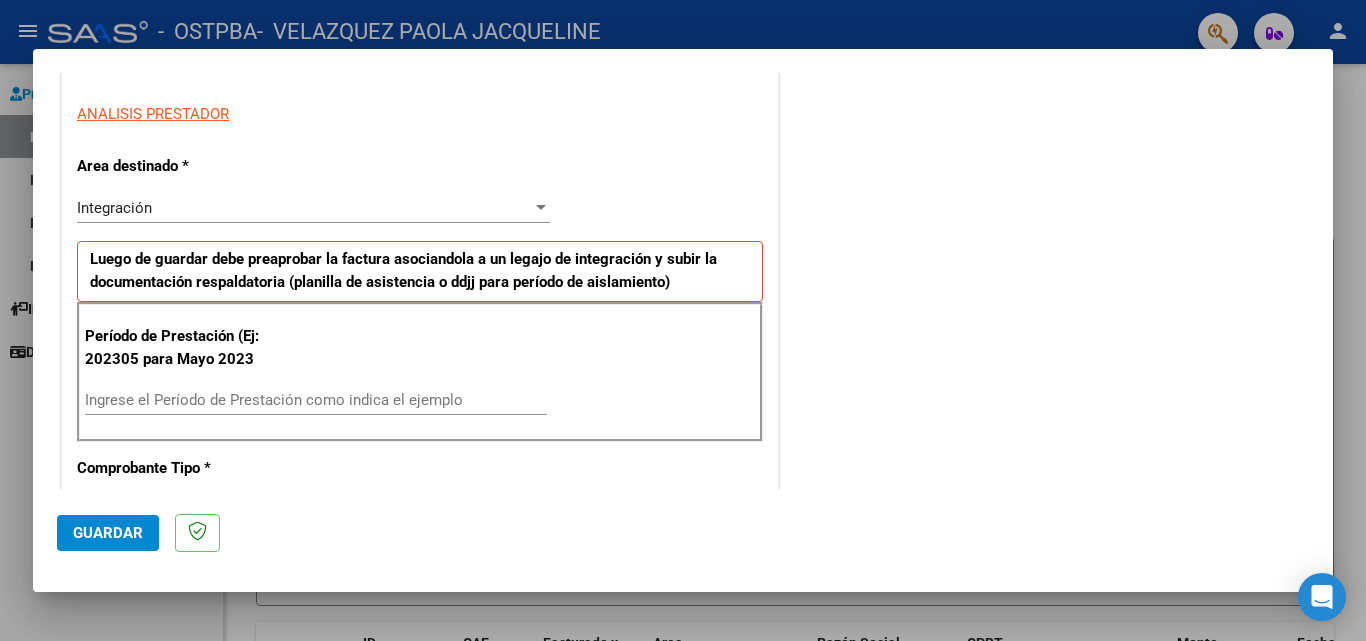 scroll, scrollTop: 375, scrollLeft: 0, axis: vertical 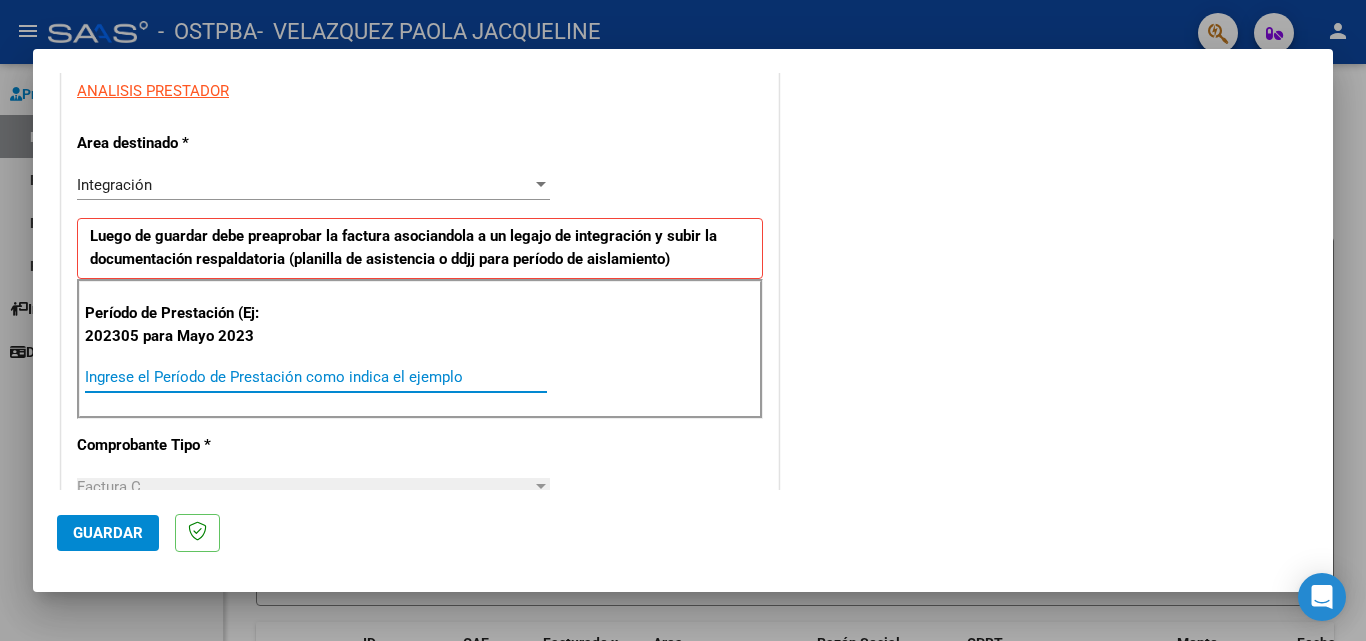 click on "Ingrese el Período de Prestación como indica el ejemplo" at bounding box center (316, 377) 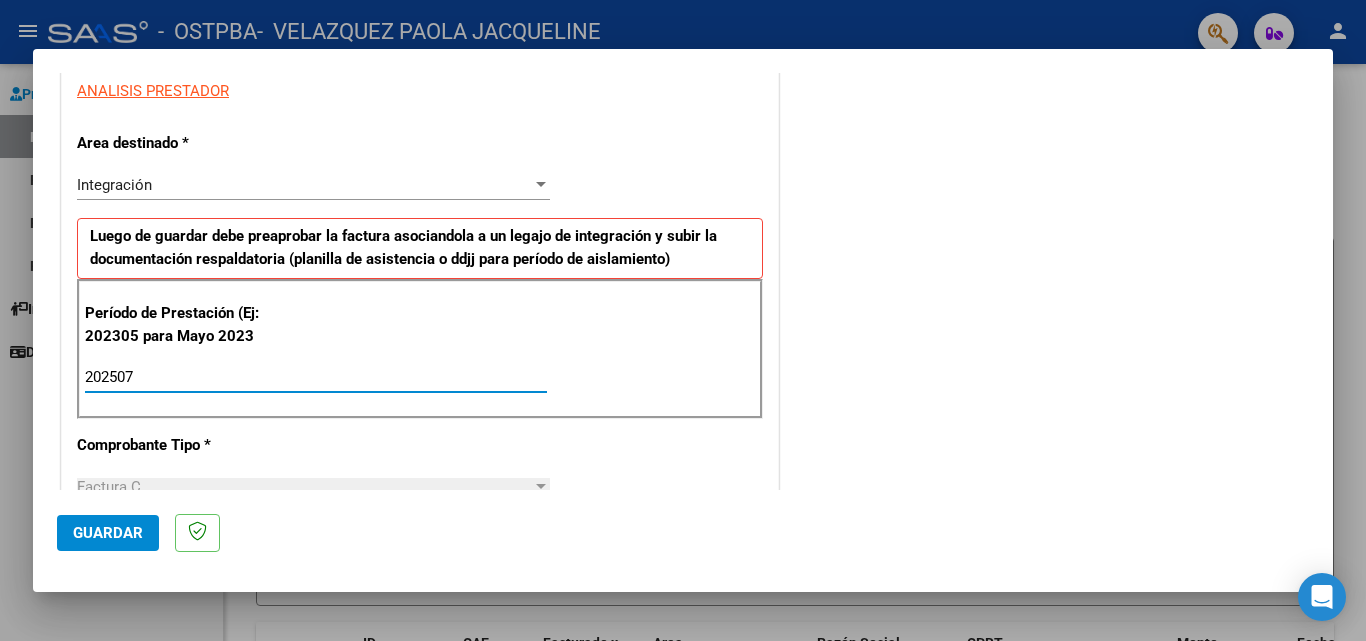 type on "202507" 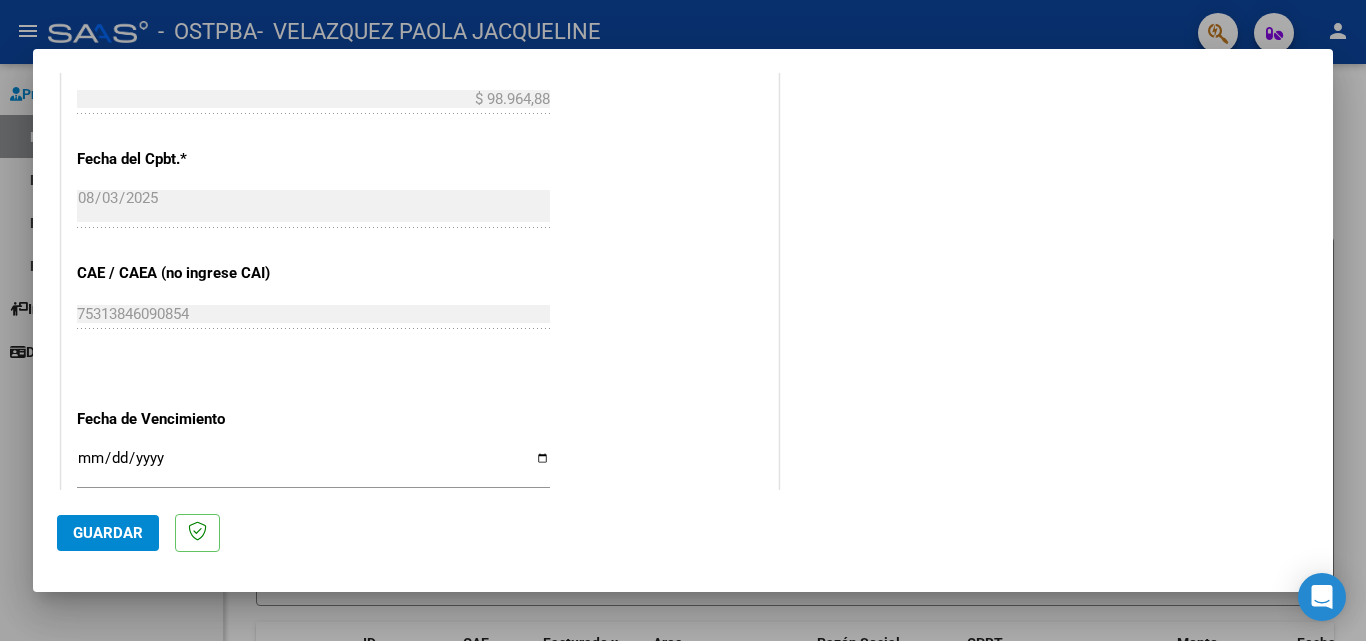 scroll, scrollTop: 1084, scrollLeft: 0, axis: vertical 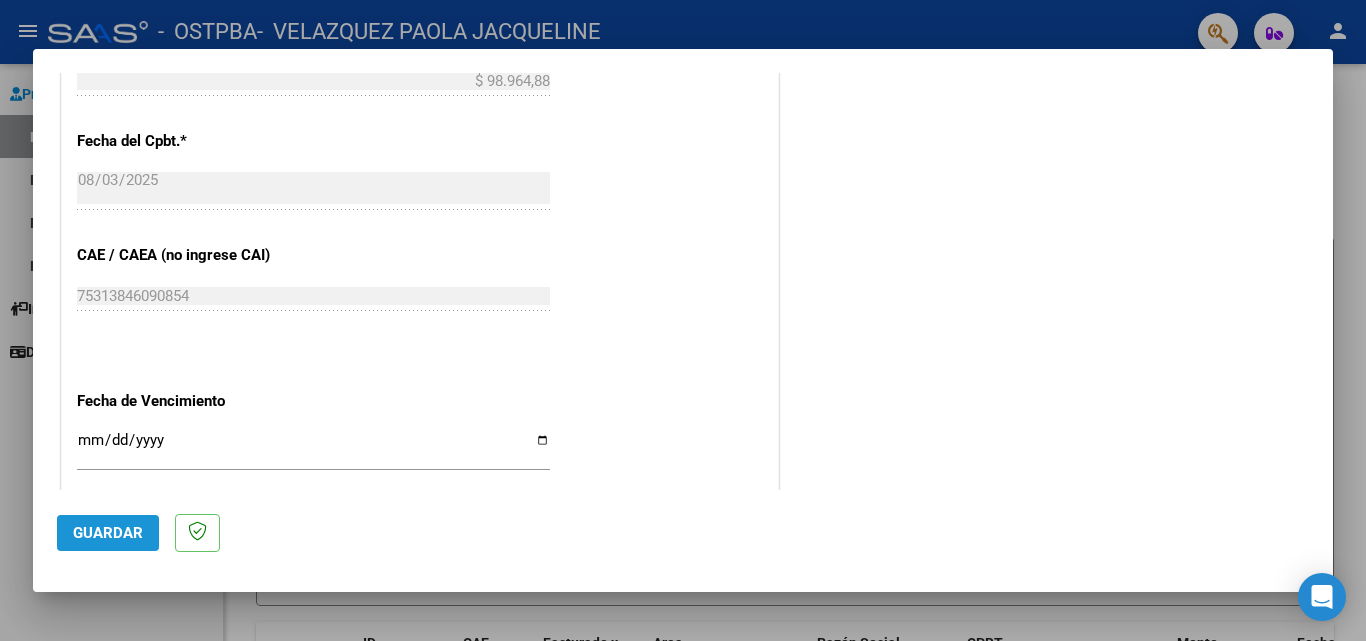 click on "Guardar" 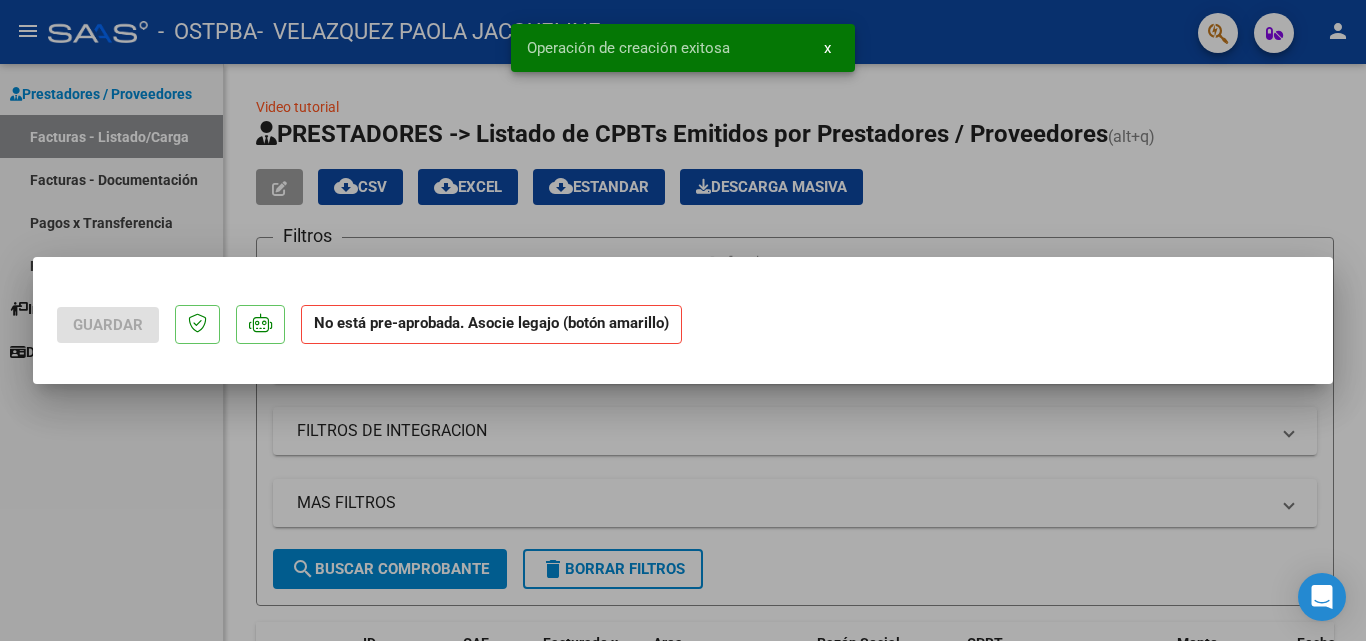 scroll, scrollTop: 0, scrollLeft: 0, axis: both 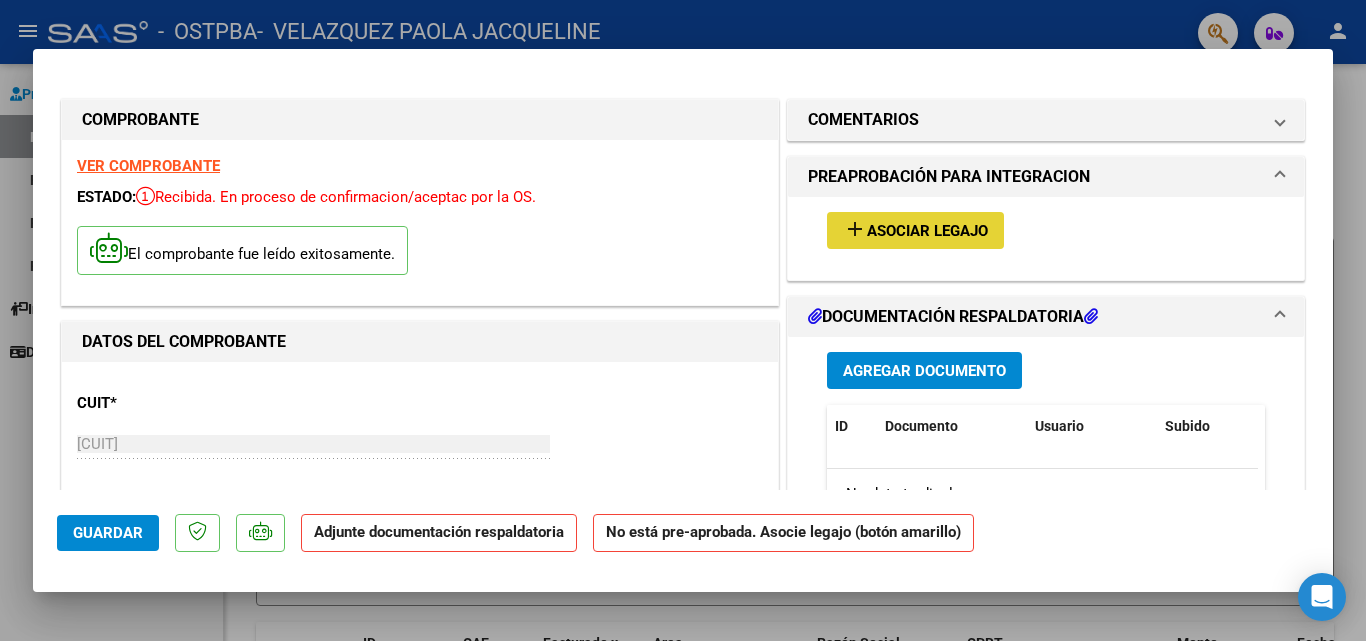 click on "Asociar Legajo" at bounding box center (927, 231) 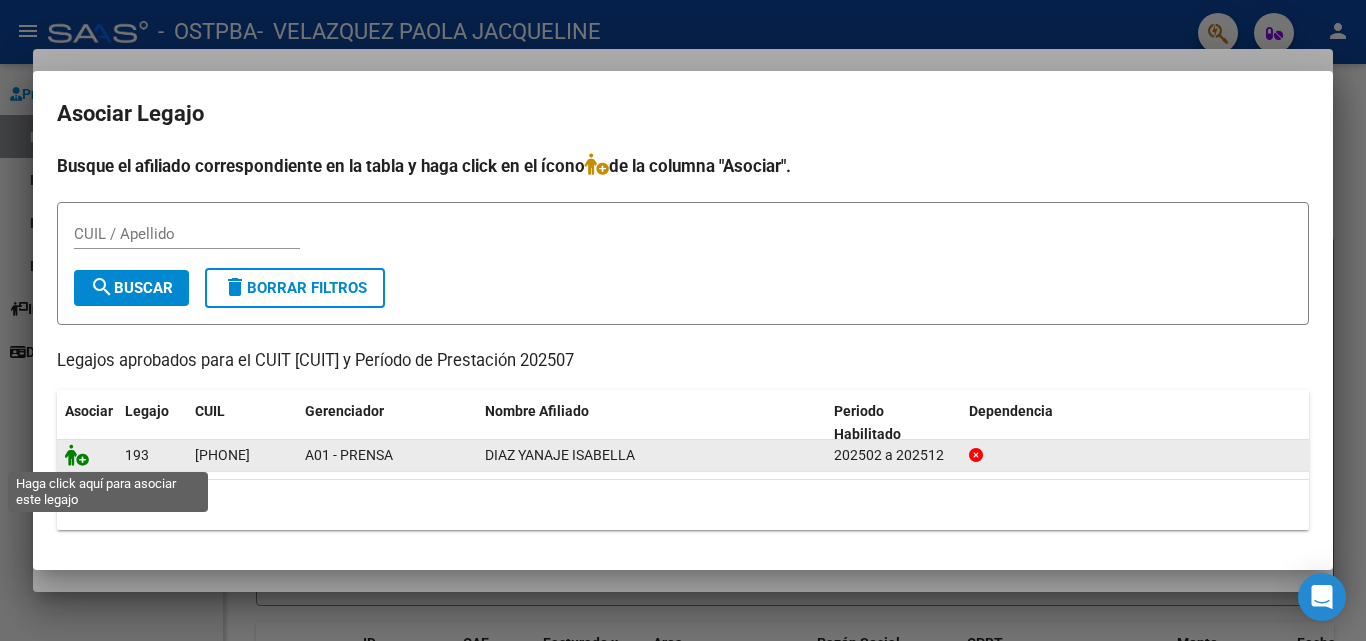 click 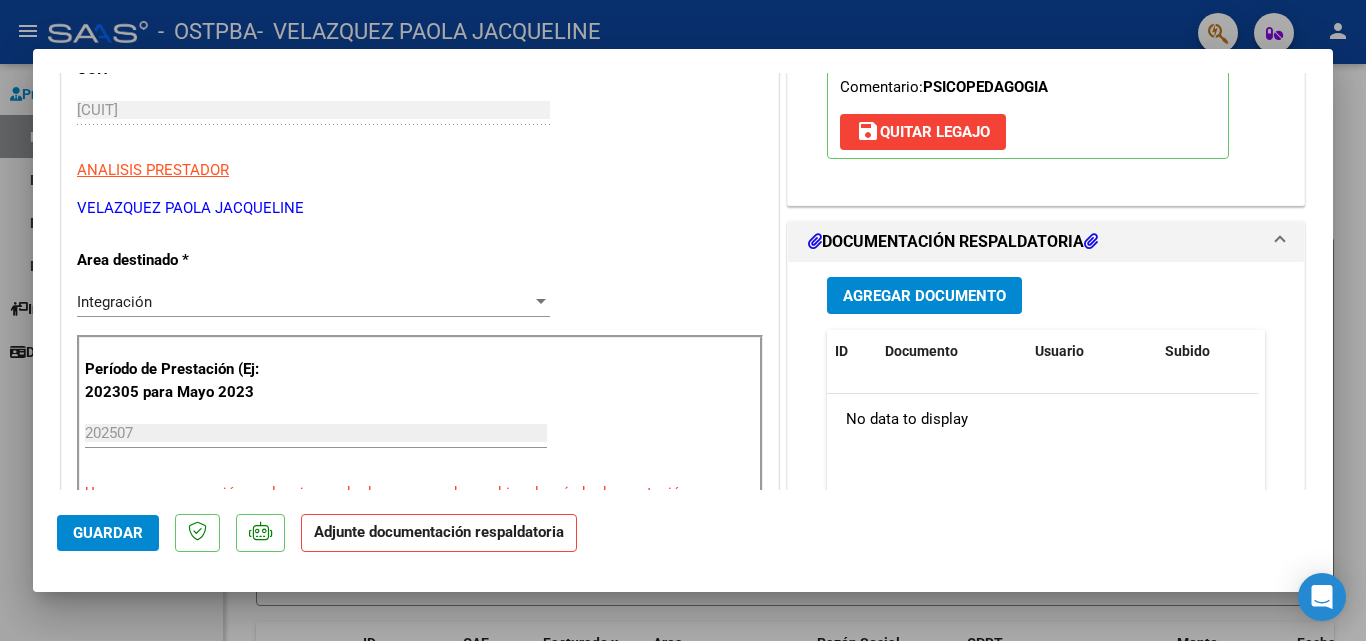 scroll, scrollTop: 324, scrollLeft: 0, axis: vertical 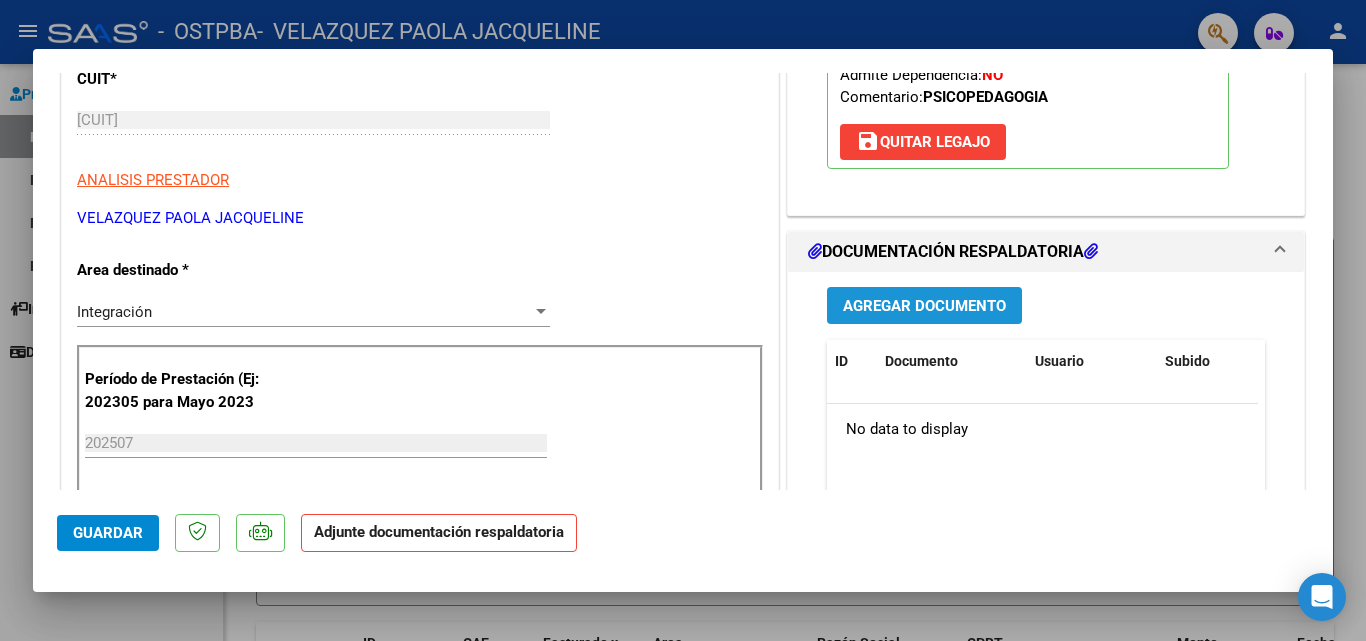 click on "Agregar Documento" at bounding box center (924, 306) 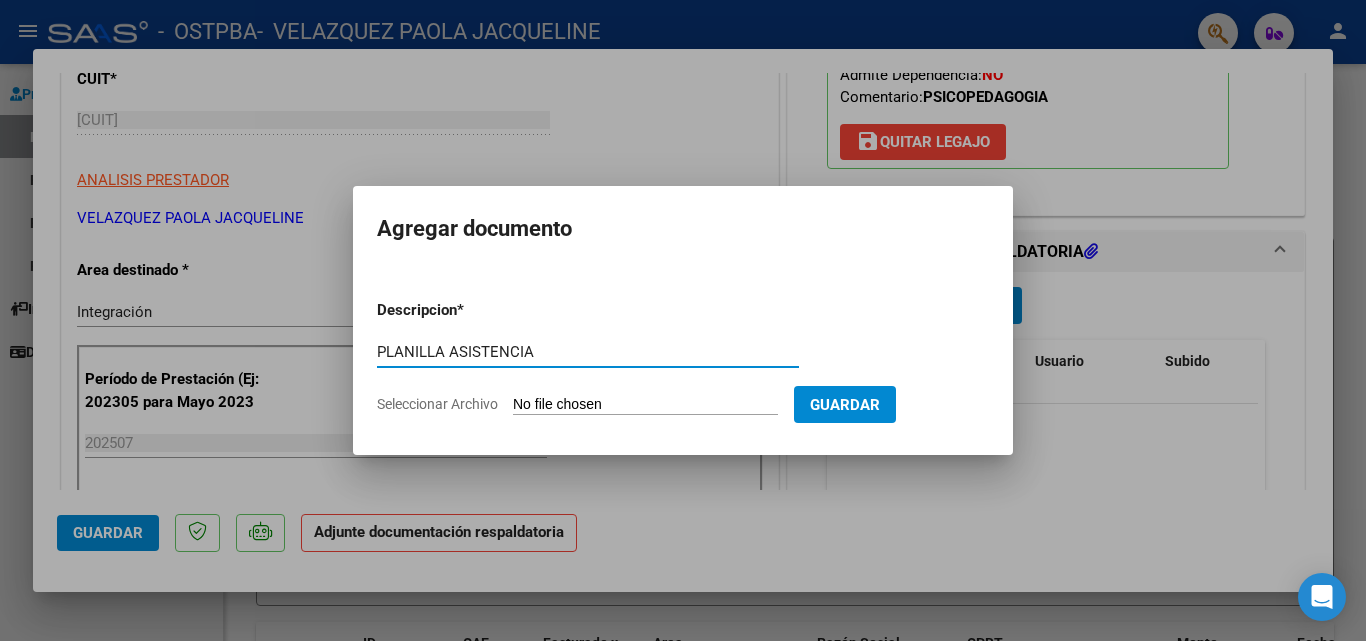type on "PLANILLA ASISTENCIA" 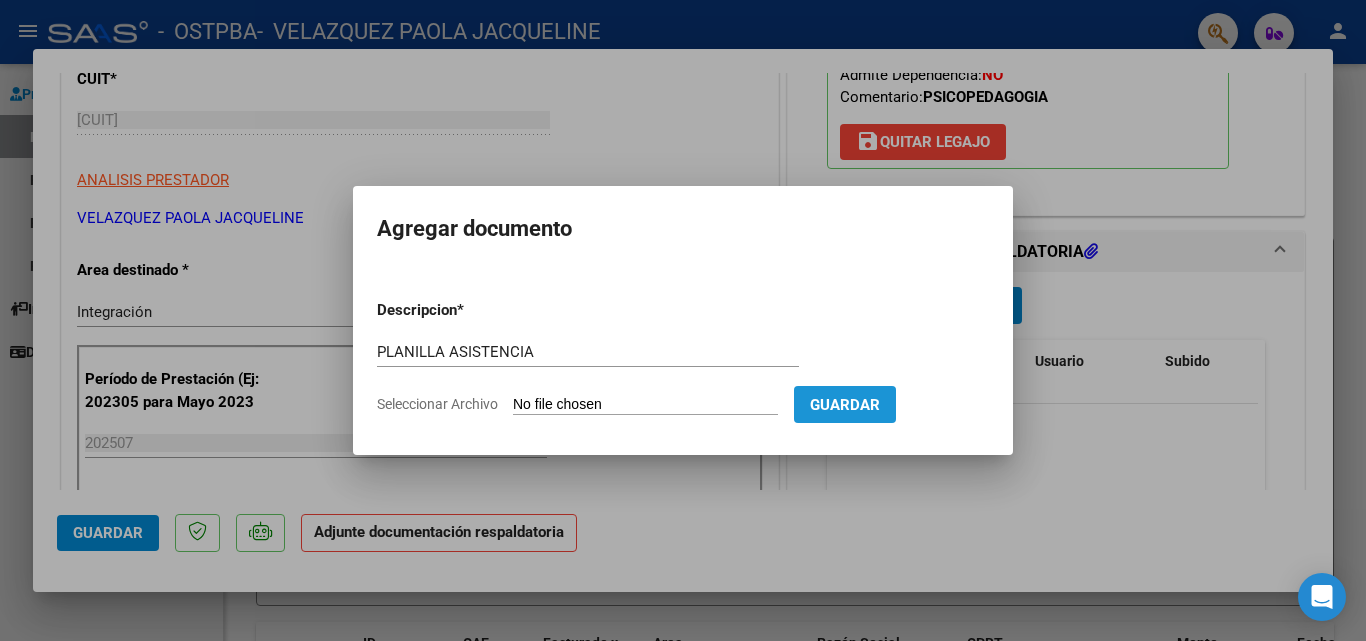 click on "Guardar" at bounding box center [845, 404] 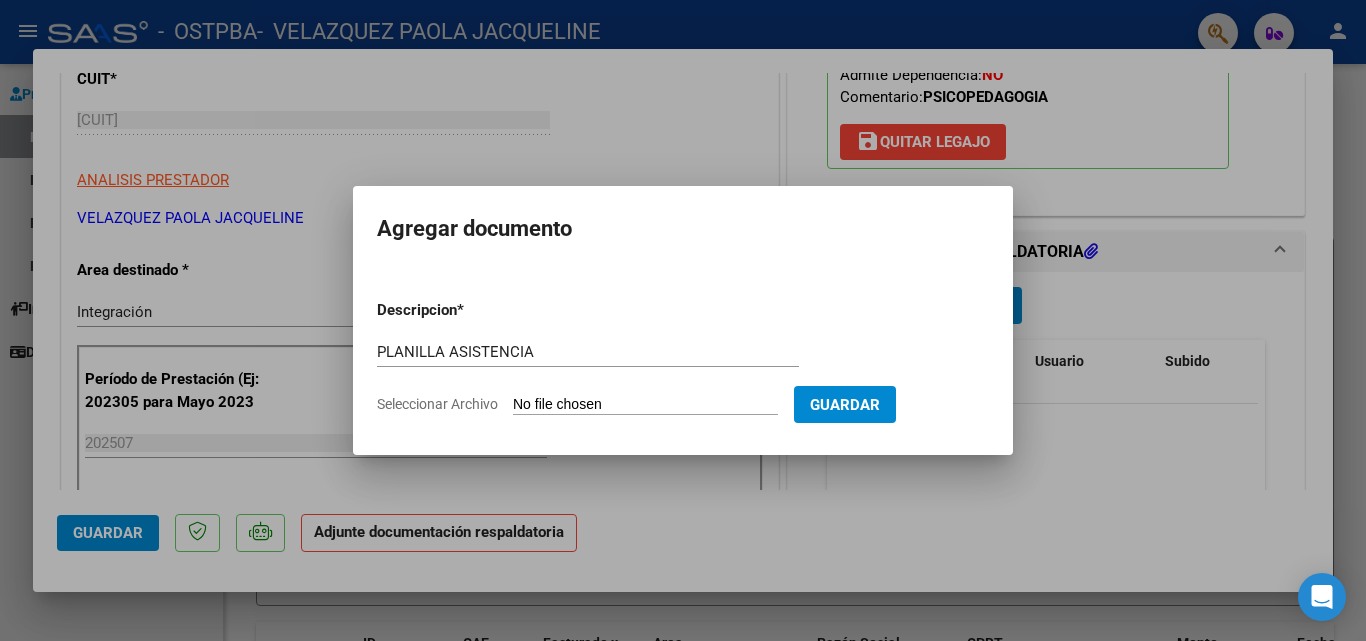 click on "Seleccionar Archivo" at bounding box center [645, 405] 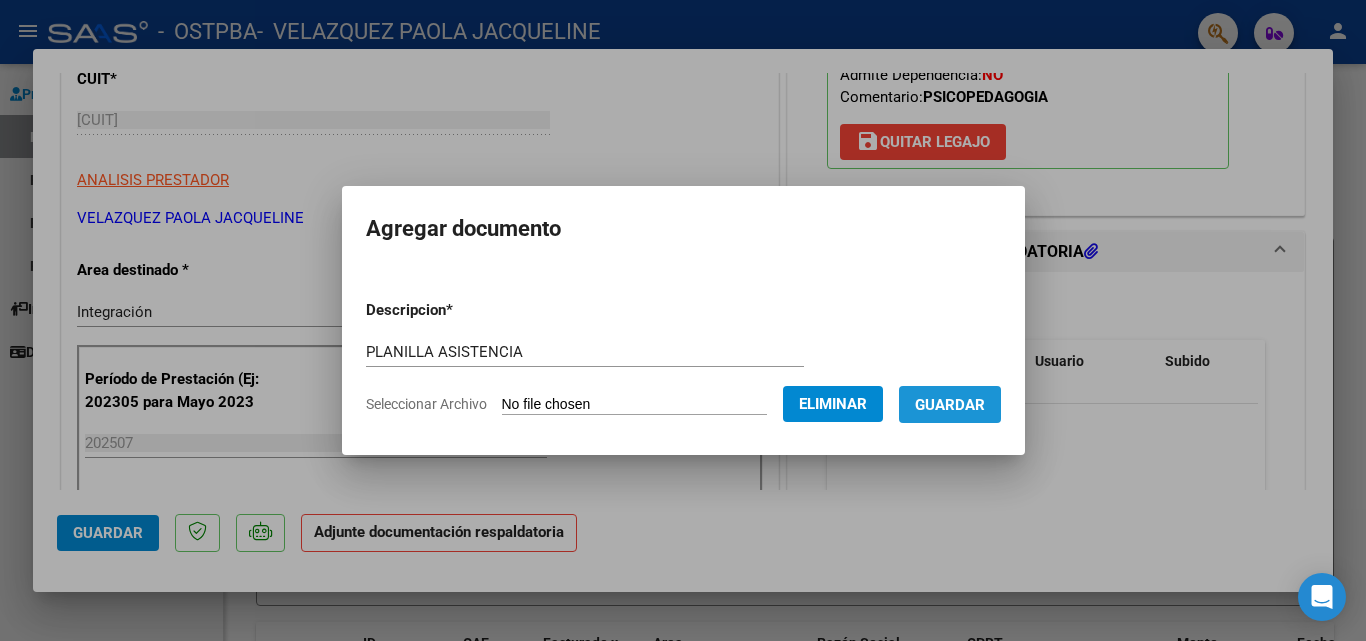 click on "Guardar" at bounding box center [950, 404] 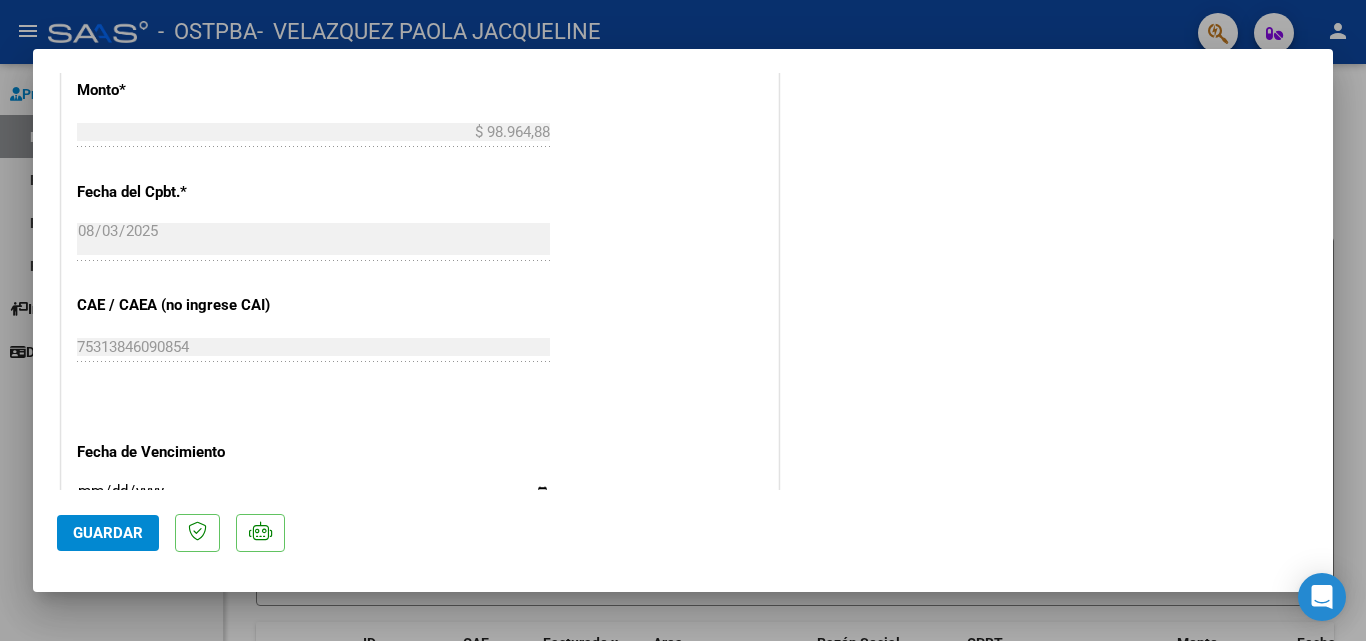 scroll, scrollTop: 1373, scrollLeft: 0, axis: vertical 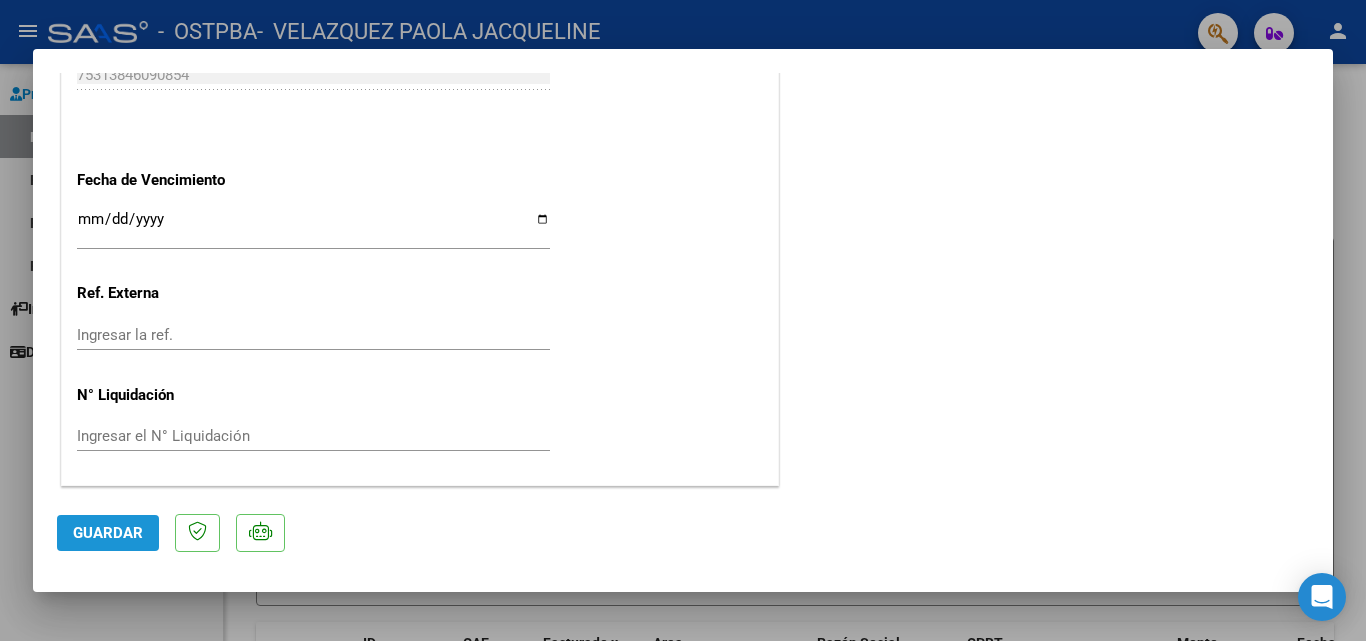click on "Guardar" 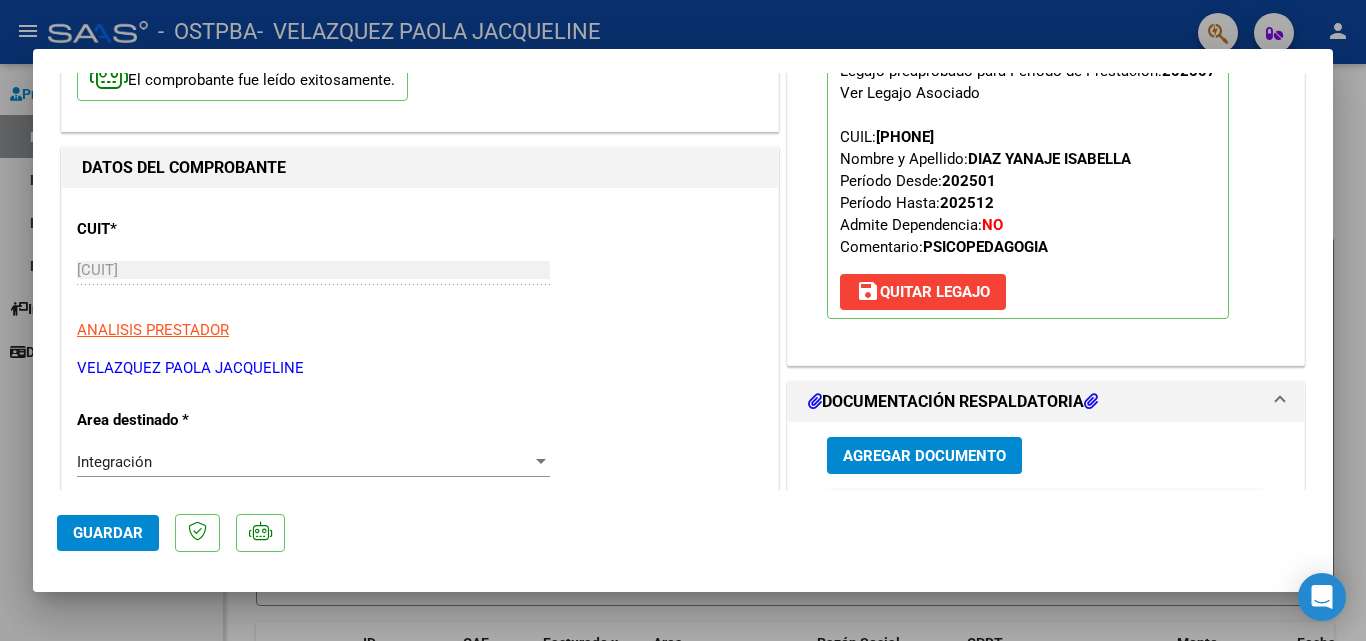 scroll, scrollTop: 169, scrollLeft: 0, axis: vertical 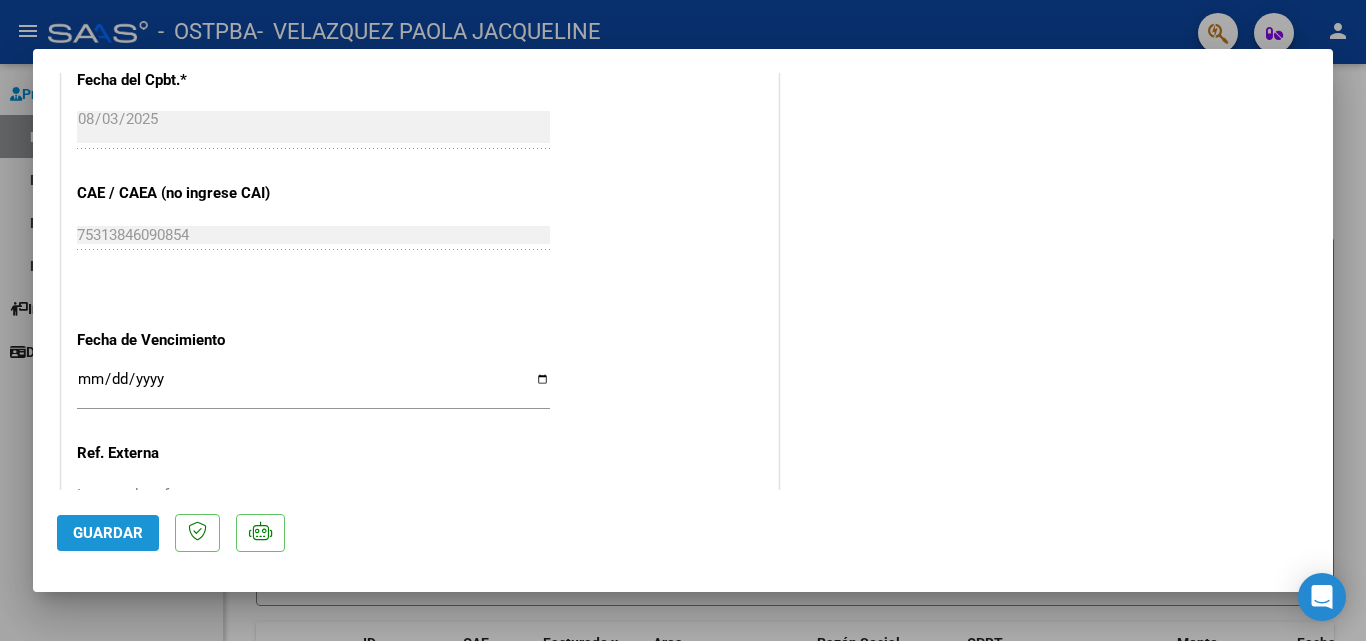 click on "Guardar" 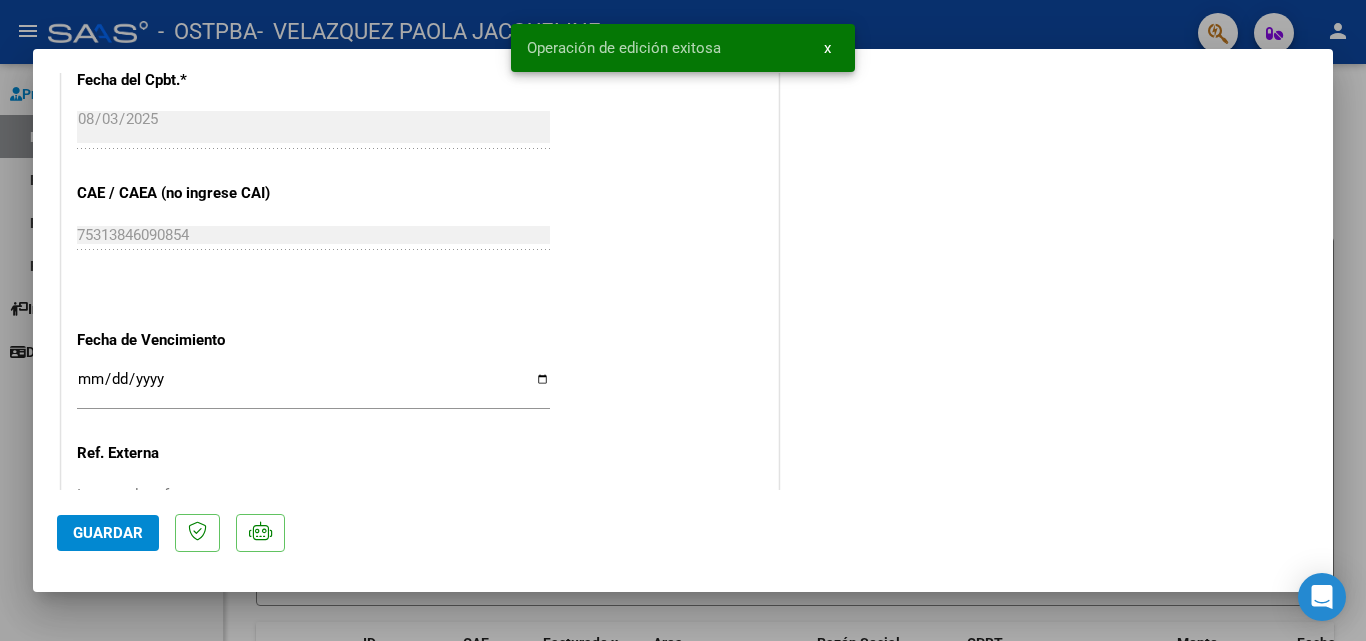 click at bounding box center (683, 320) 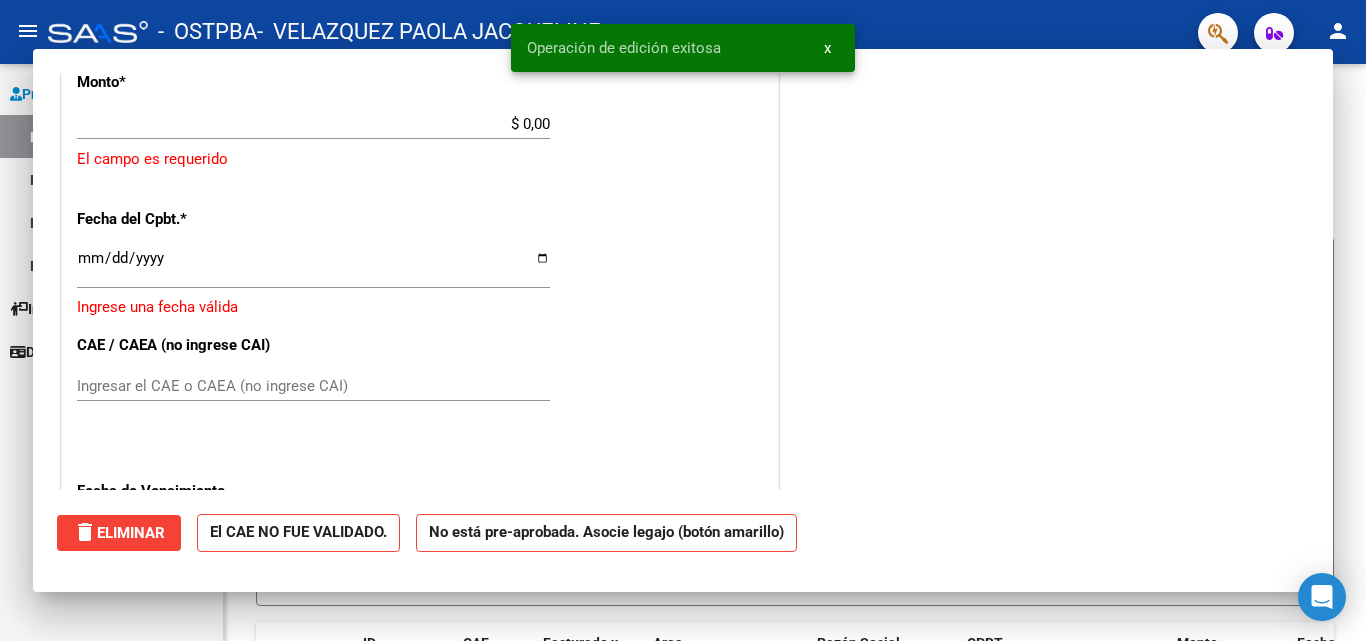 scroll, scrollTop: 1352, scrollLeft: 0, axis: vertical 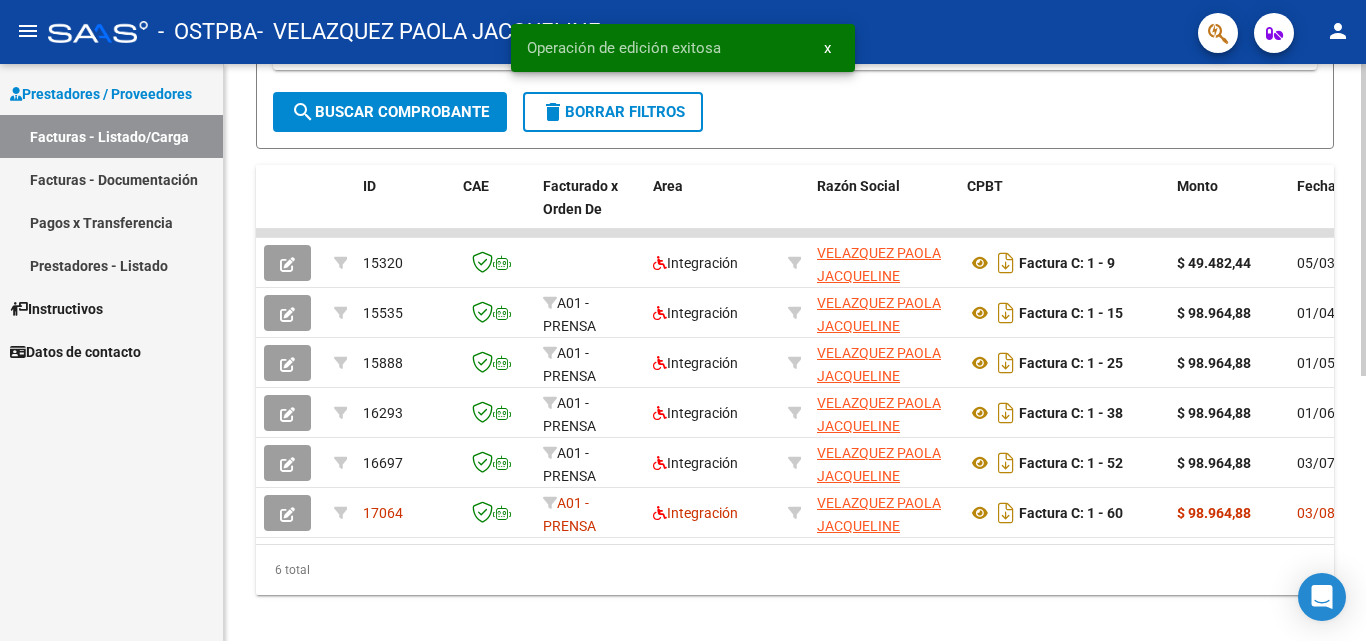 click 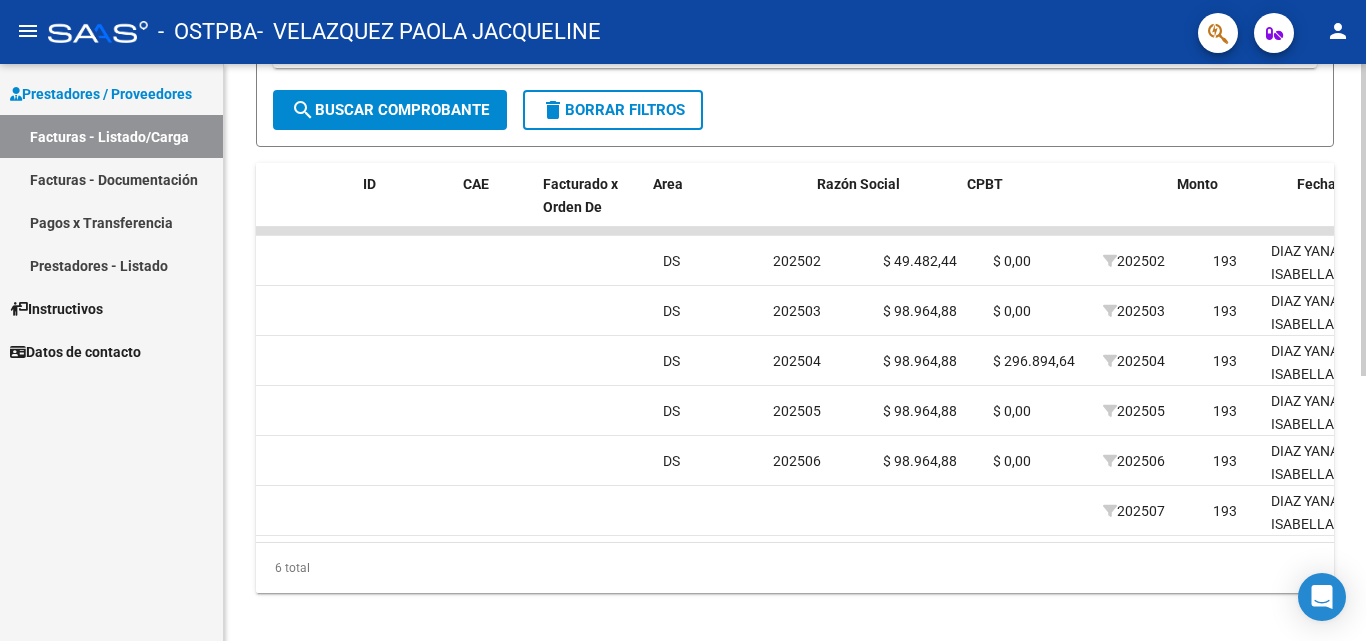scroll, scrollTop: 0, scrollLeft: 0, axis: both 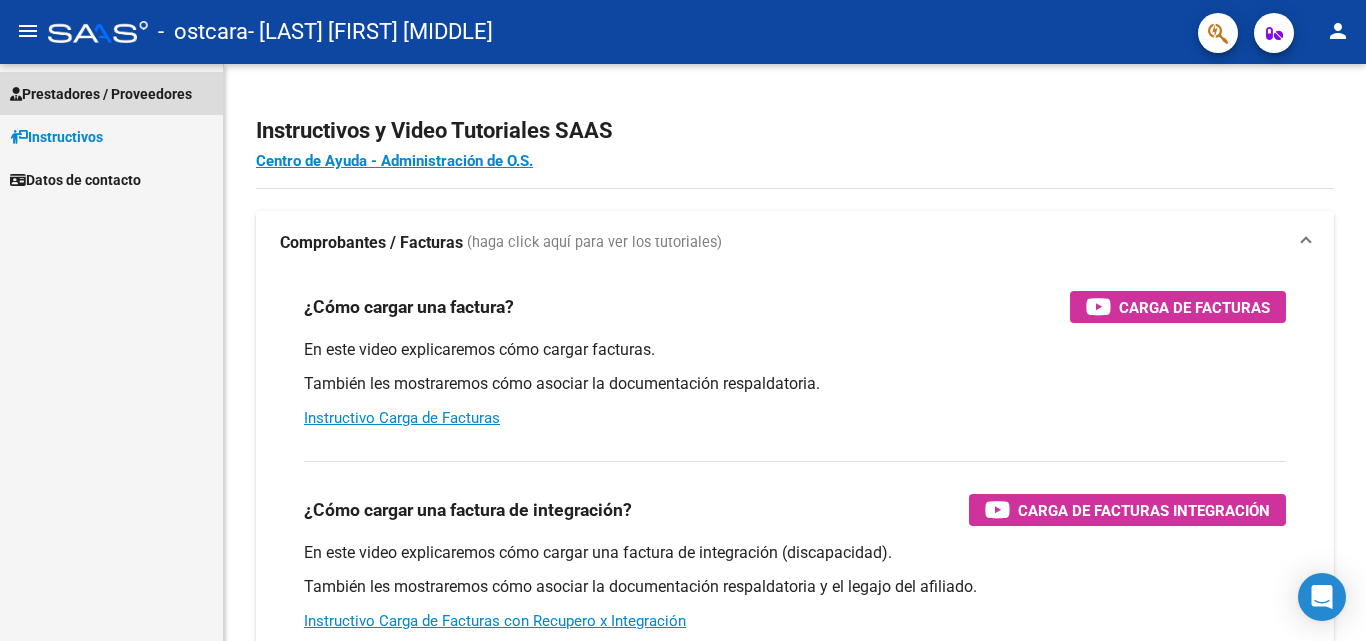 click on "Prestadores / Proveedores" at bounding box center (101, 94) 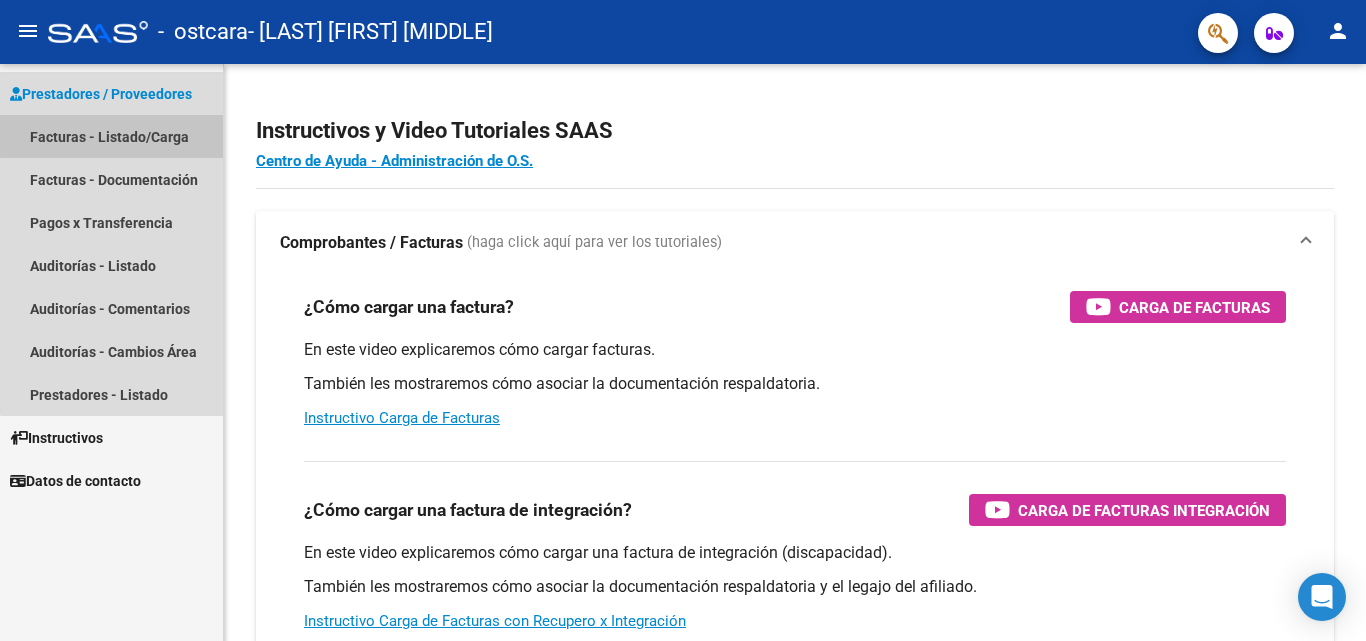 click on "Facturas - Listado/Carga" at bounding box center (111, 136) 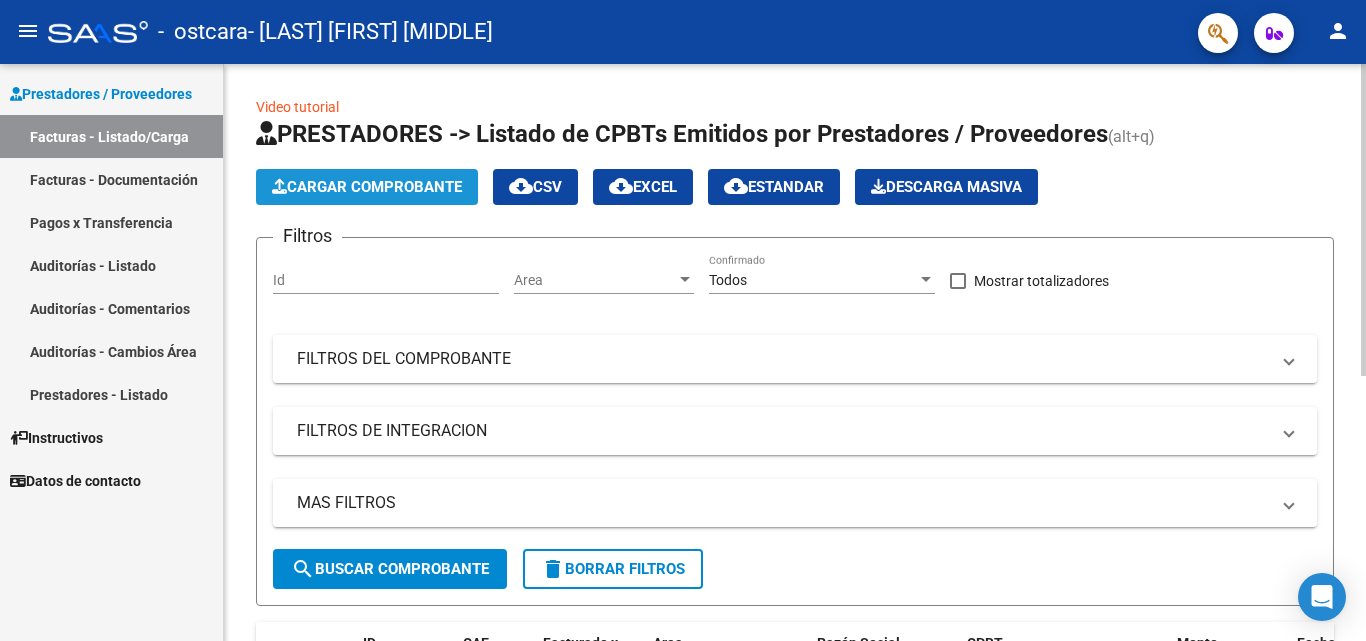 click on "Cargar Comprobante" 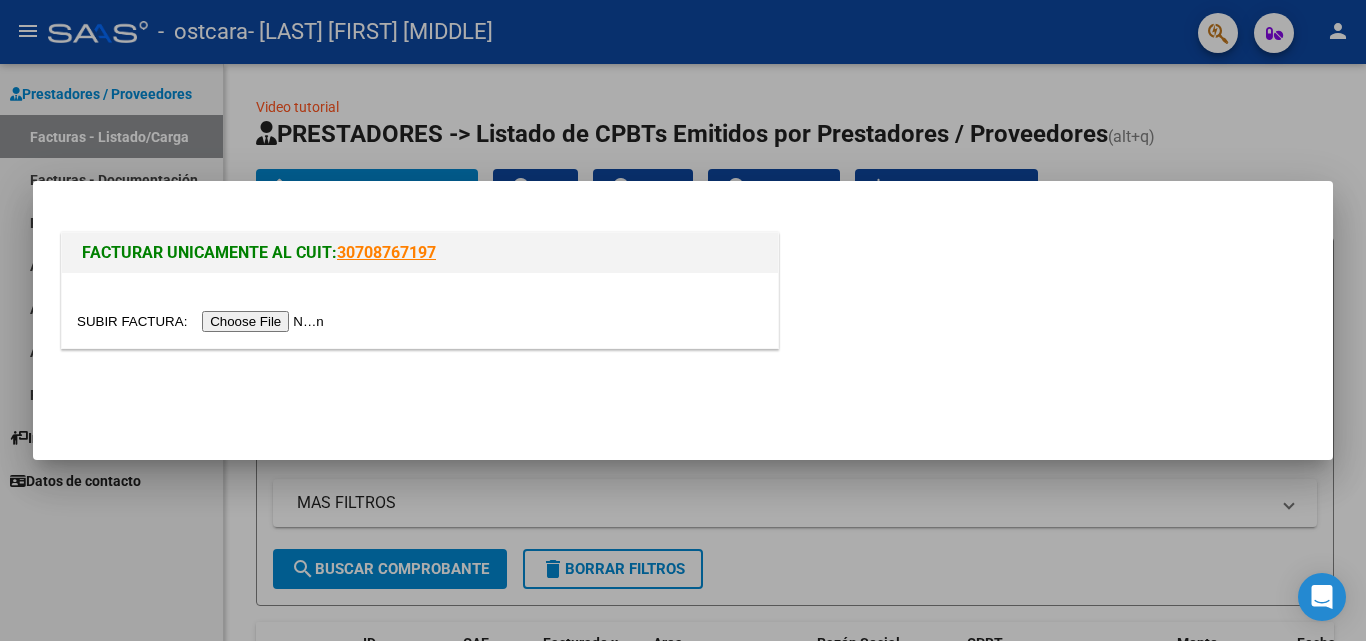 click at bounding box center (203, 321) 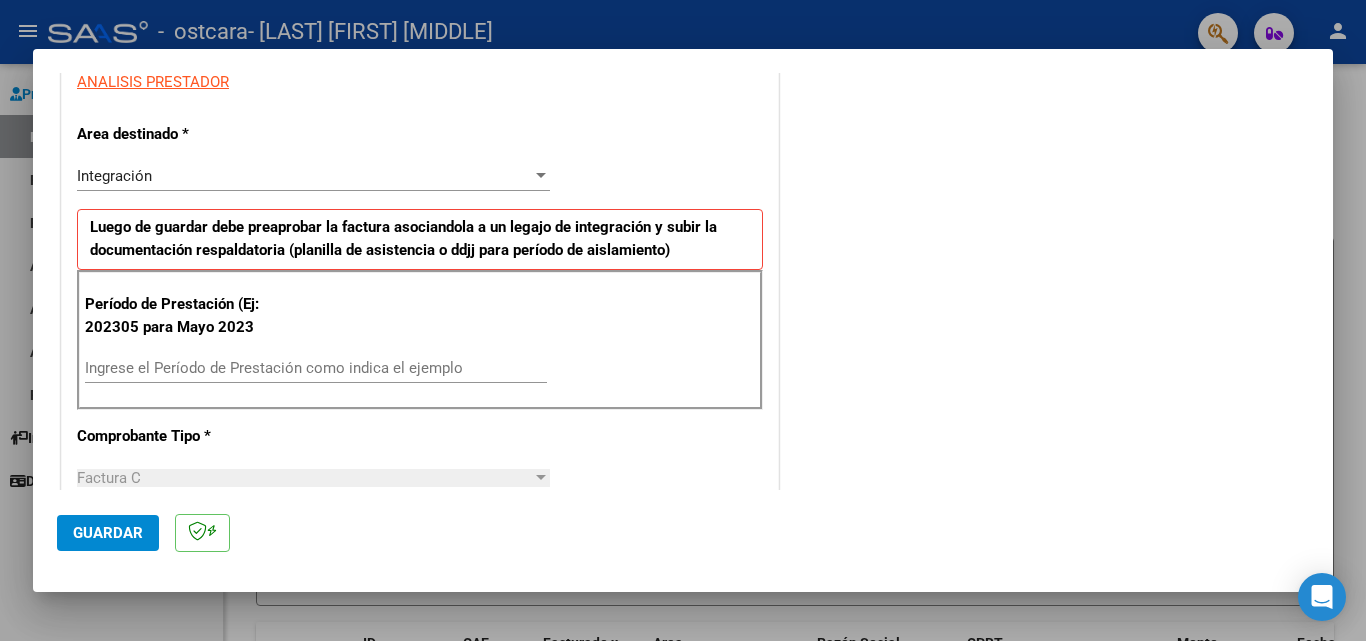scroll, scrollTop: 429, scrollLeft: 0, axis: vertical 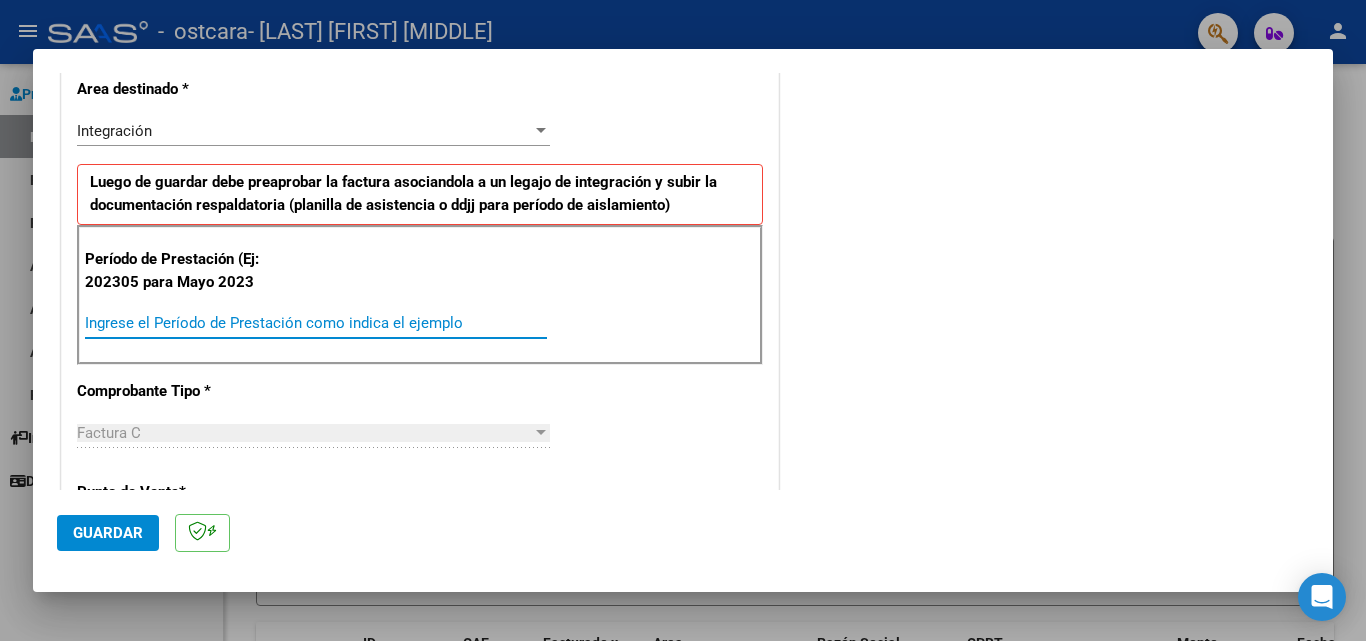 click on "Ingrese el Período de Prestación como indica el ejemplo" at bounding box center (316, 323) 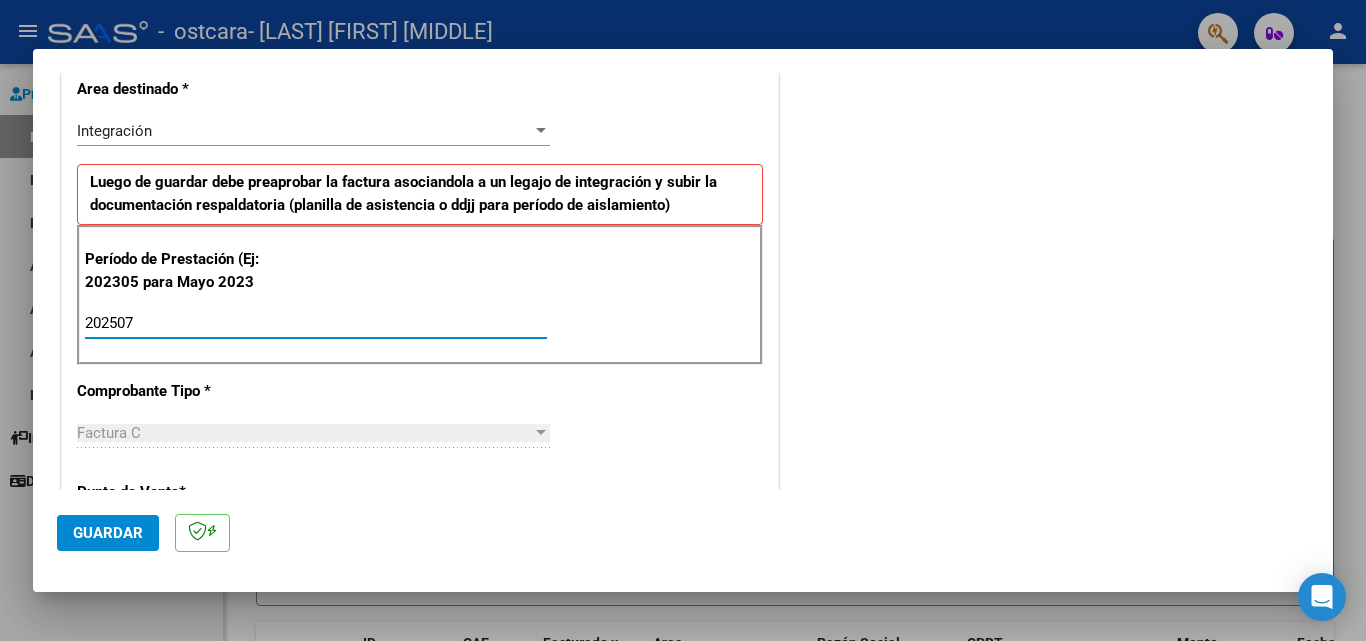 type on "202507" 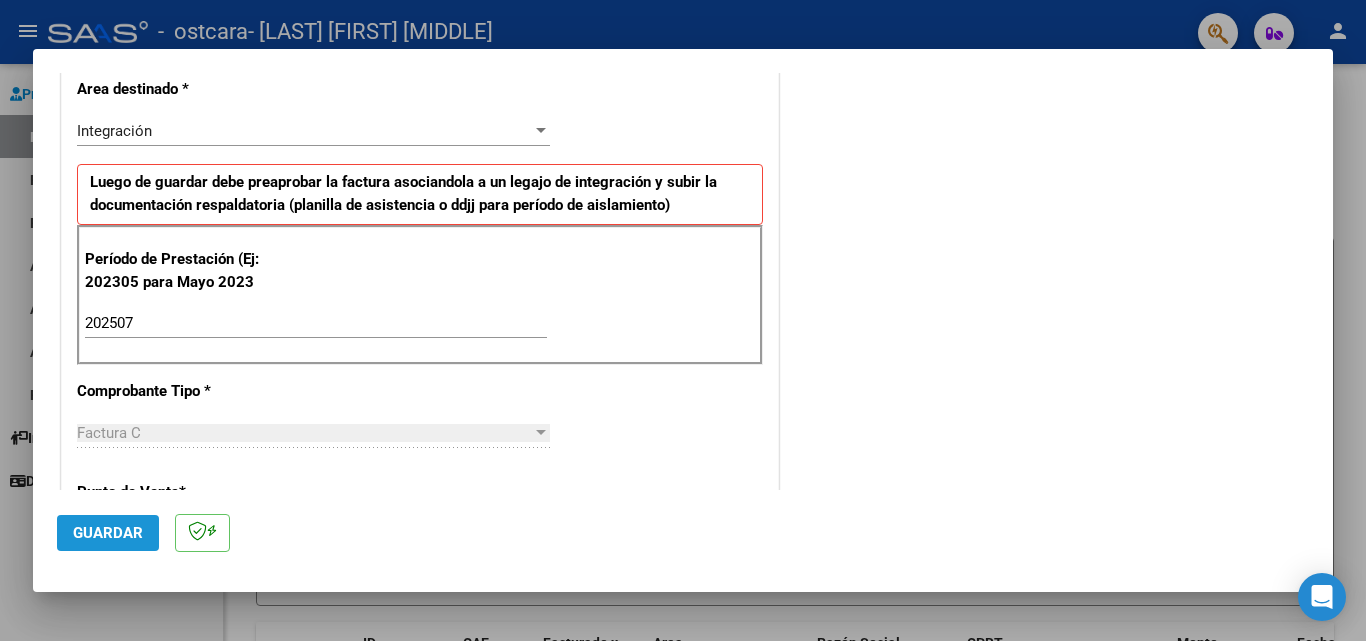 click on "Guardar" 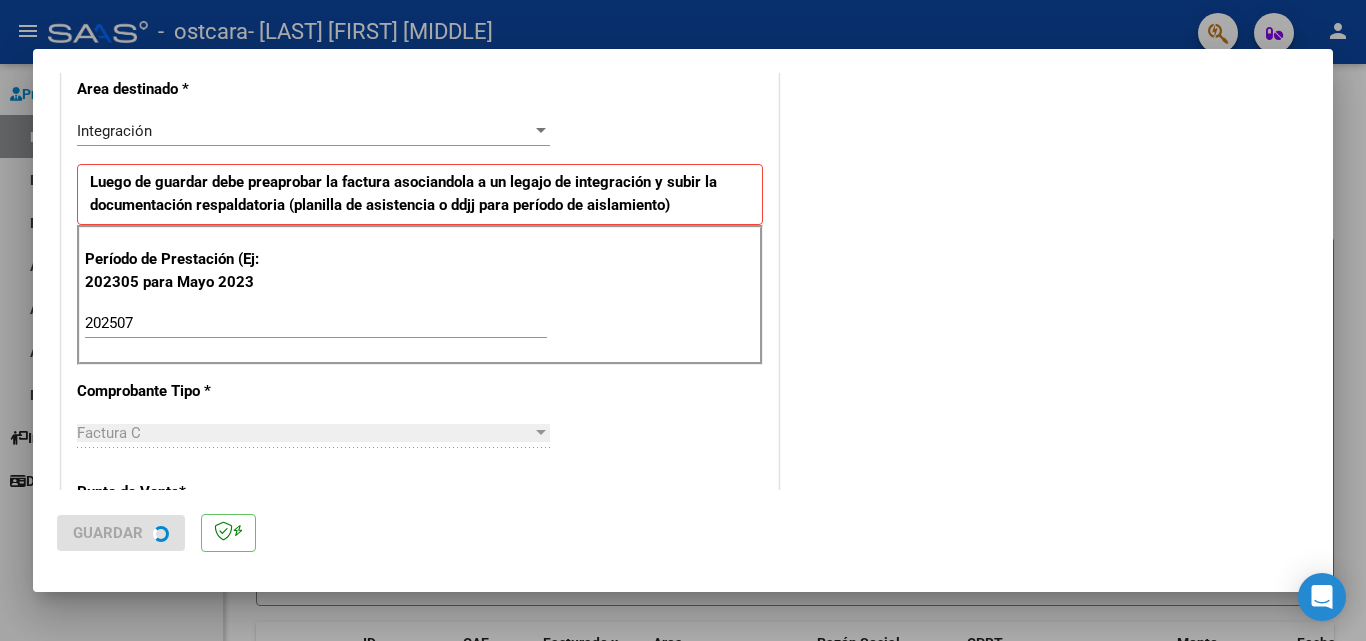 scroll, scrollTop: 0, scrollLeft: 0, axis: both 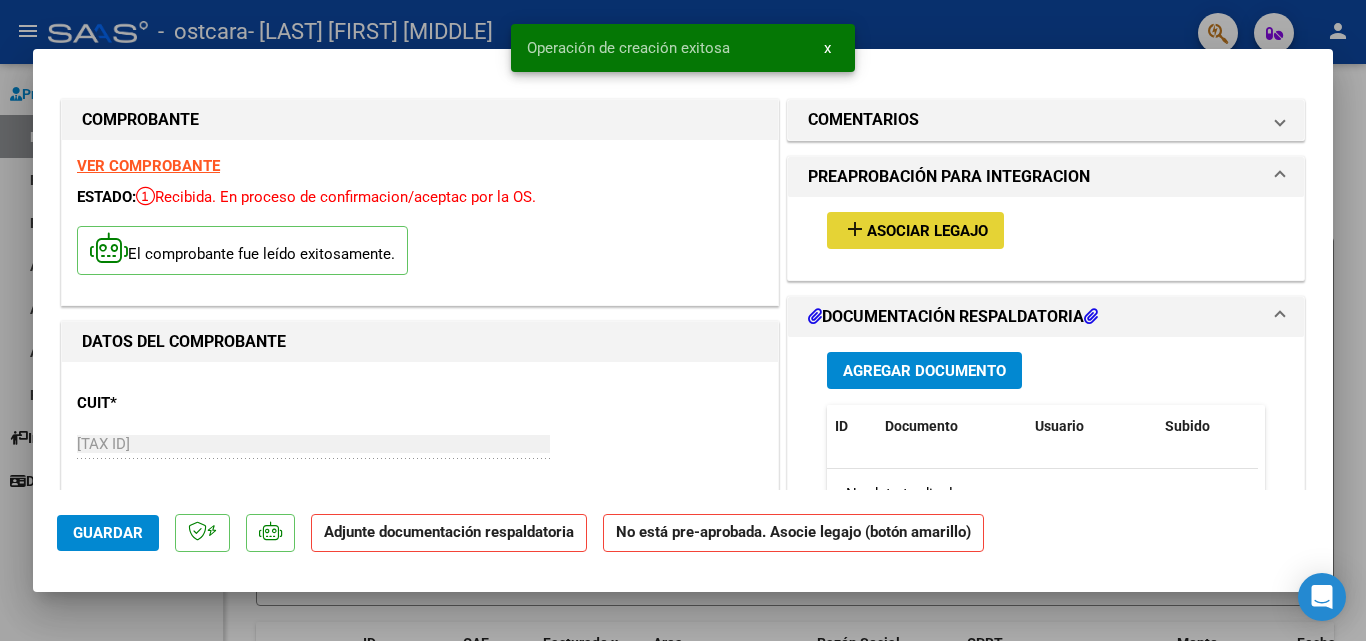 click on "add Asociar Legajo" at bounding box center (915, 230) 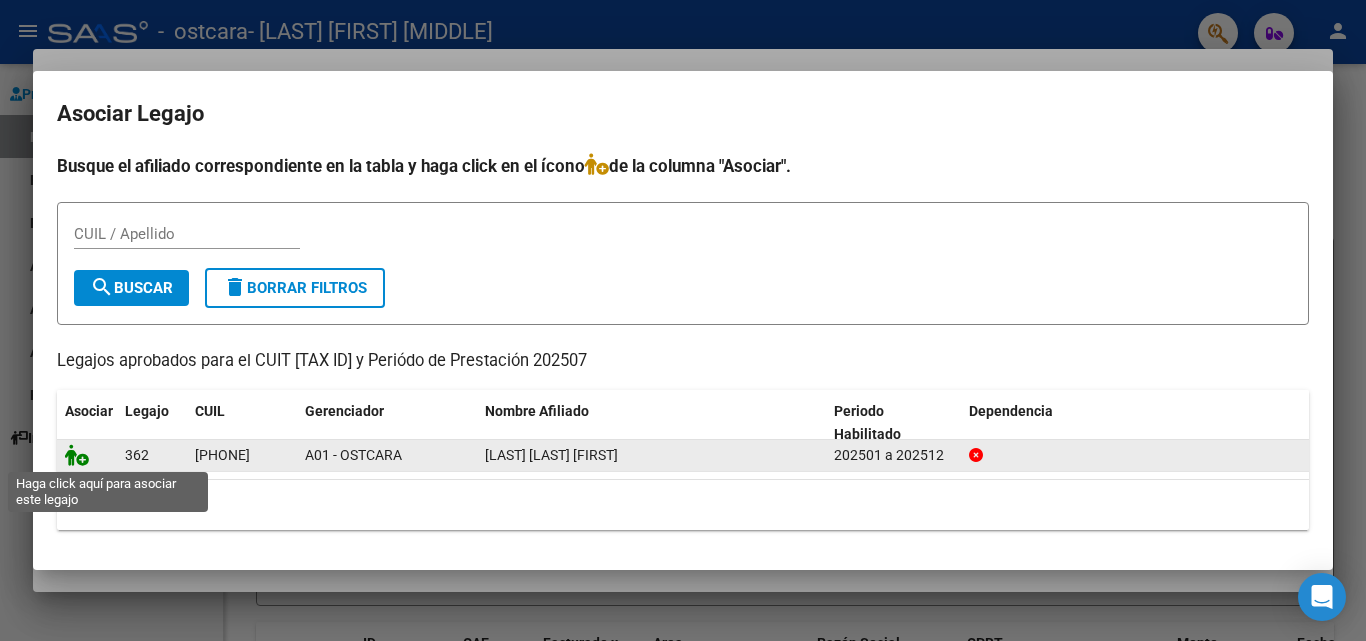 click 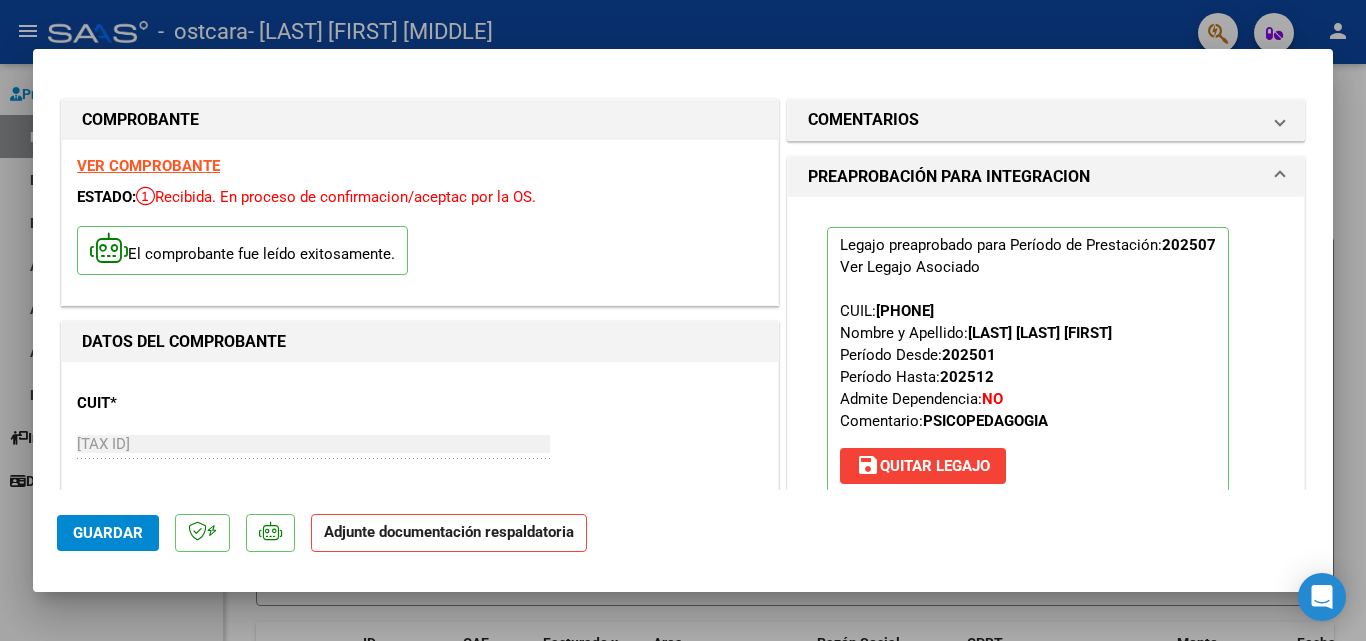 scroll, scrollTop: 310, scrollLeft: 0, axis: vertical 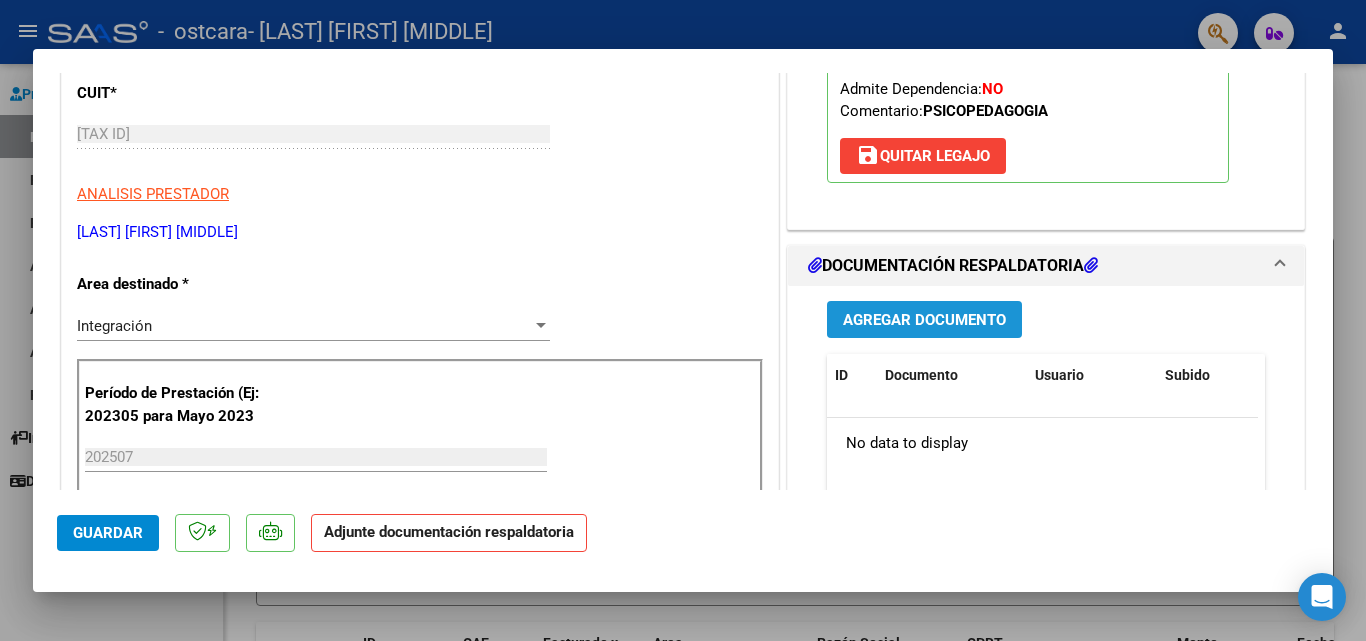 click on "Agregar Documento" at bounding box center [924, 320] 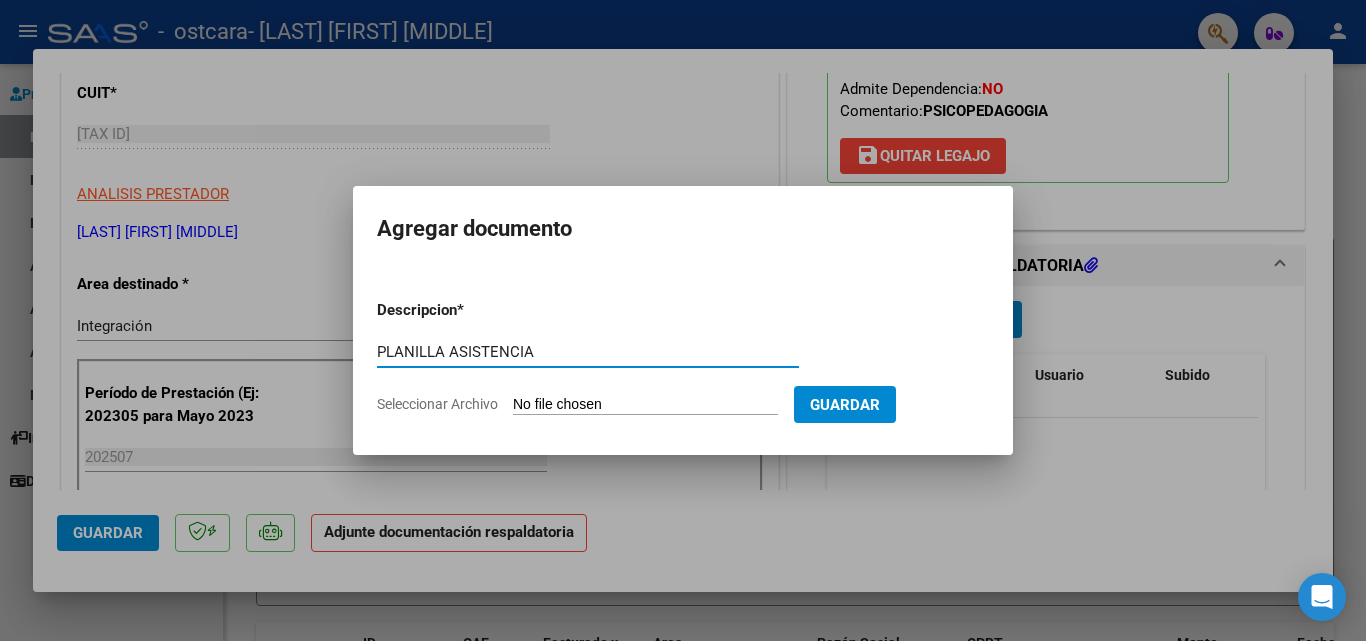 type on "PLANILLA ASISTENCIA" 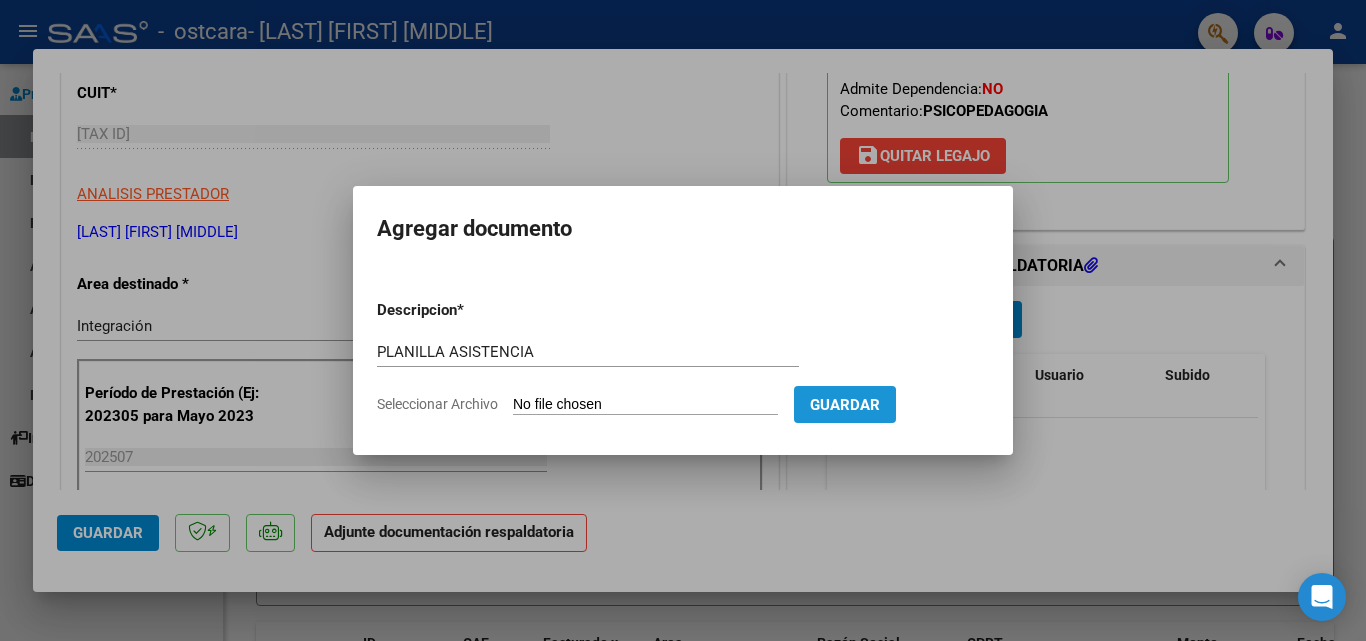 click on "Guardar" at bounding box center [845, 405] 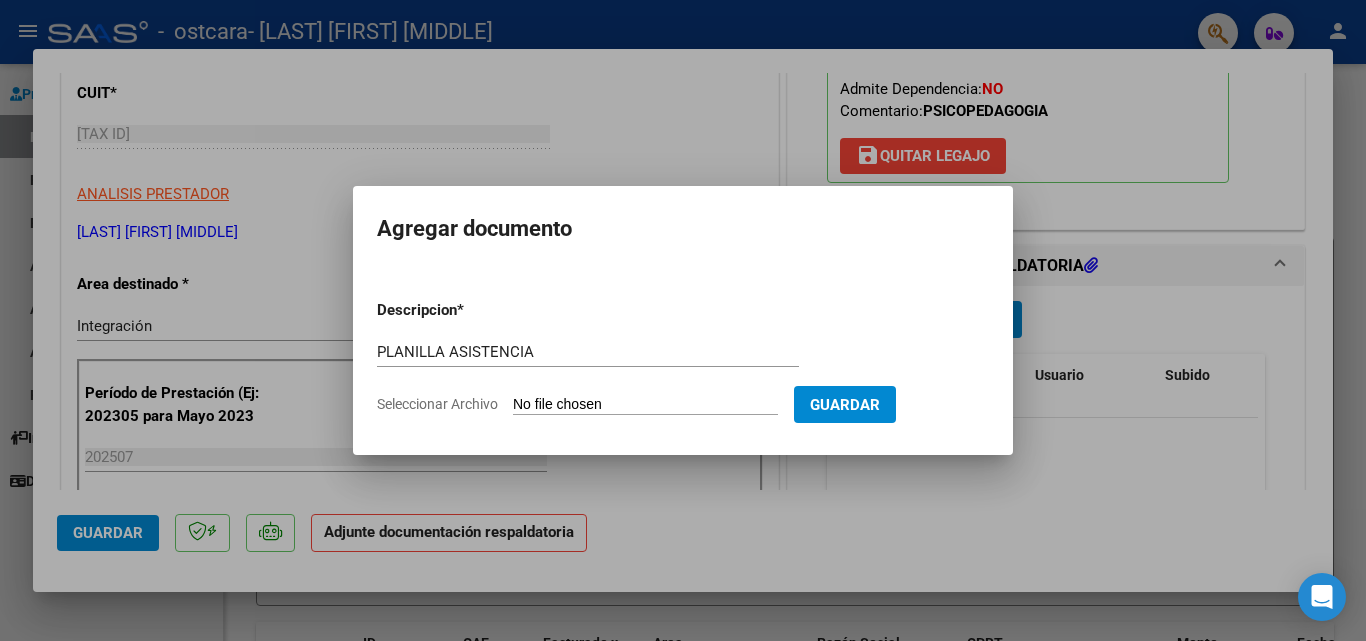 click on "Seleccionar Archivo" at bounding box center [645, 405] 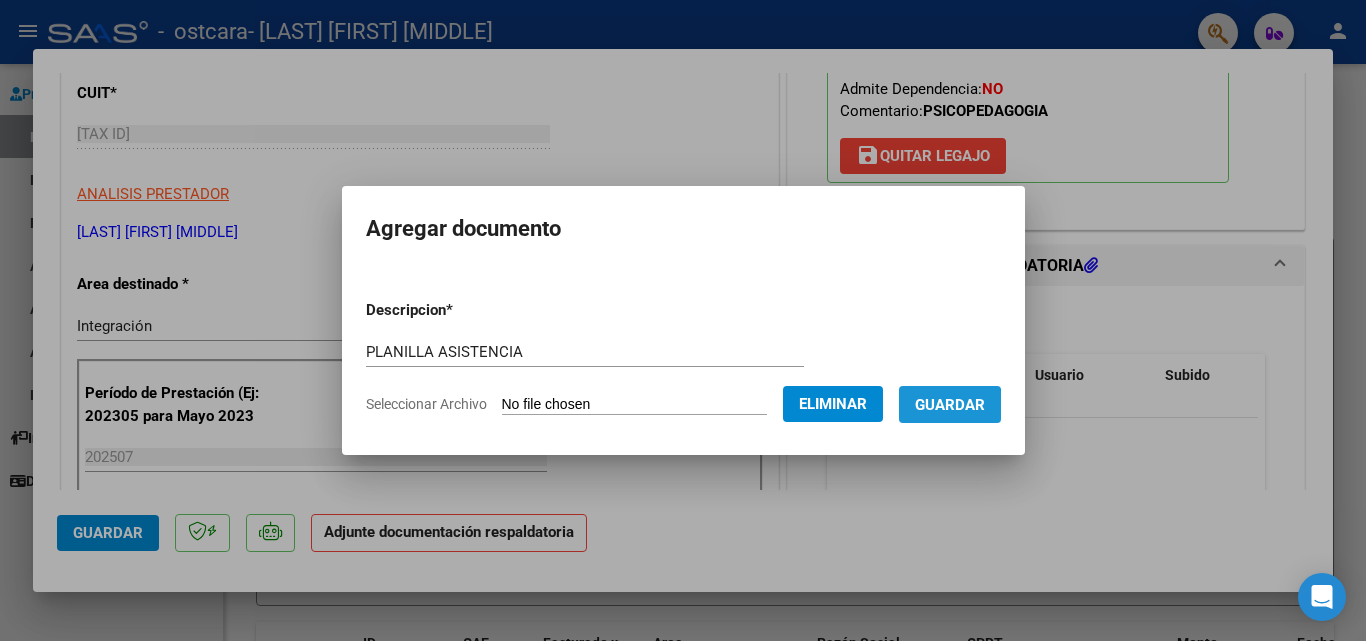 click on "Guardar" at bounding box center [950, 405] 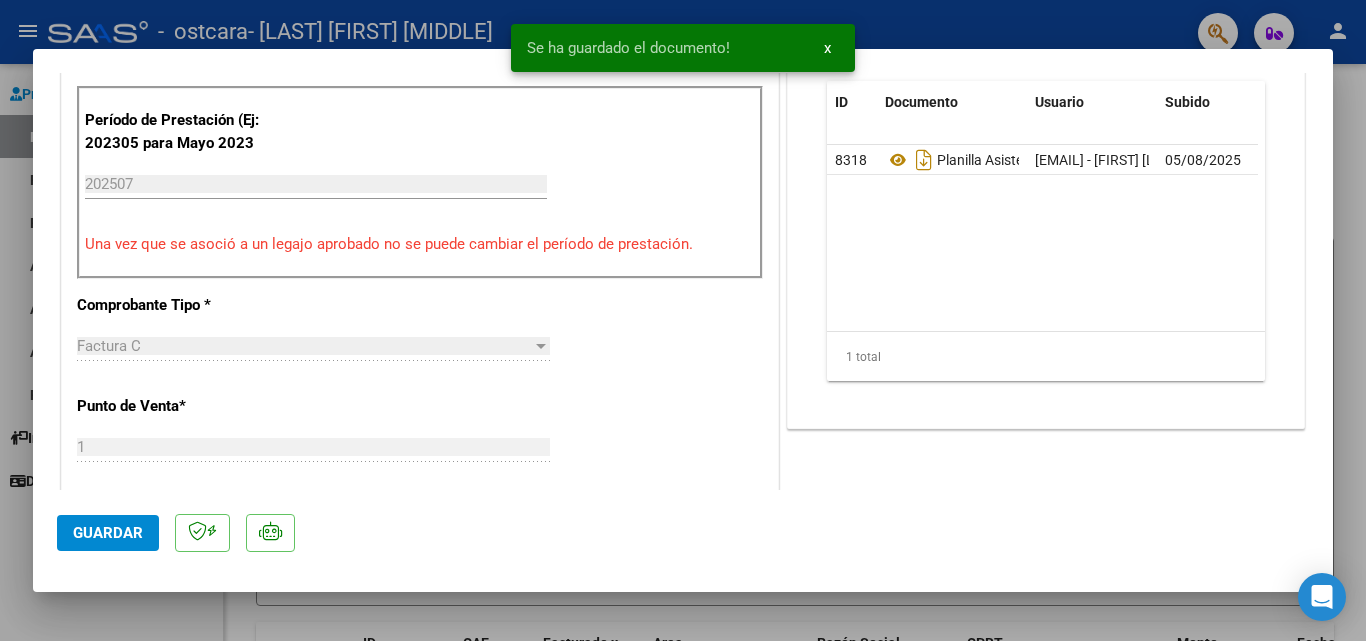 scroll, scrollTop: 593, scrollLeft: 0, axis: vertical 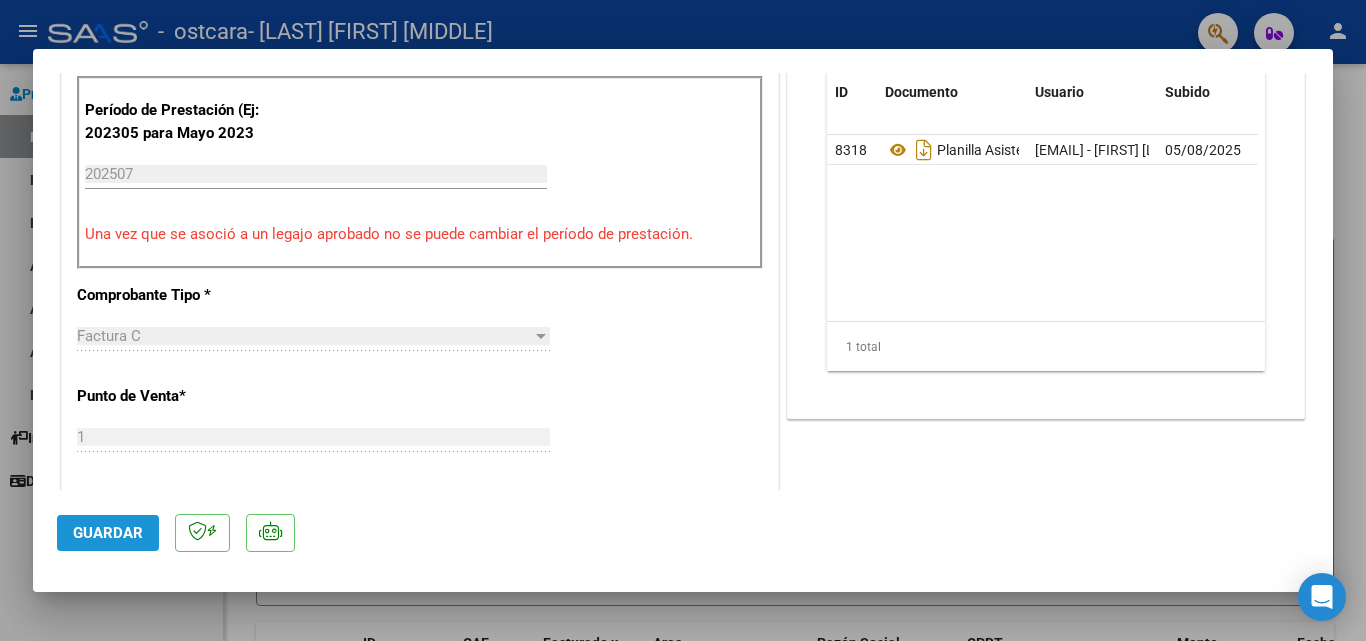 click on "Guardar" 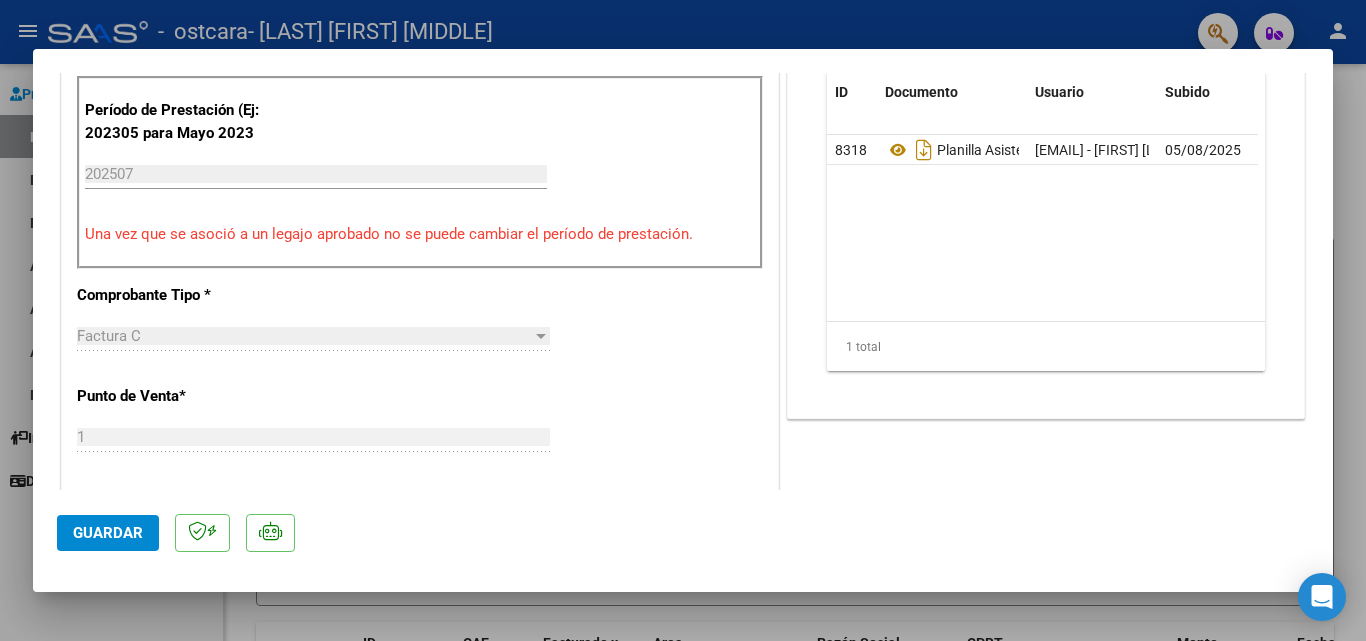 click at bounding box center (683, 320) 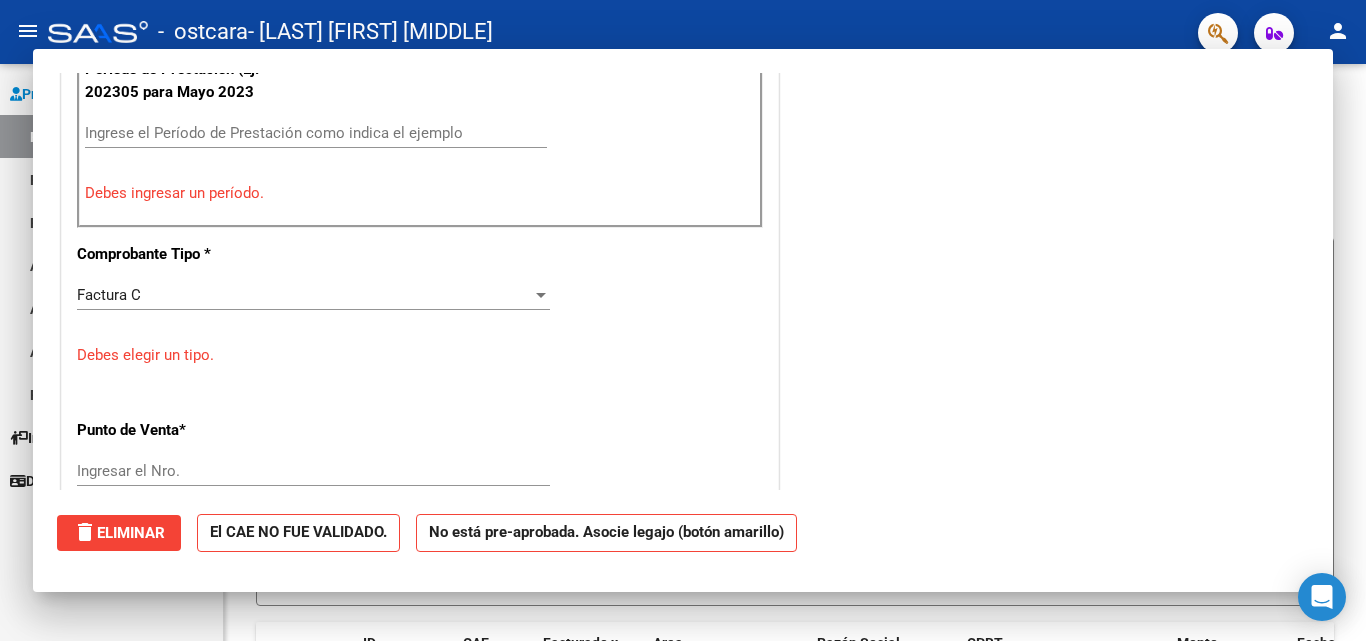 scroll, scrollTop: 507, scrollLeft: 0, axis: vertical 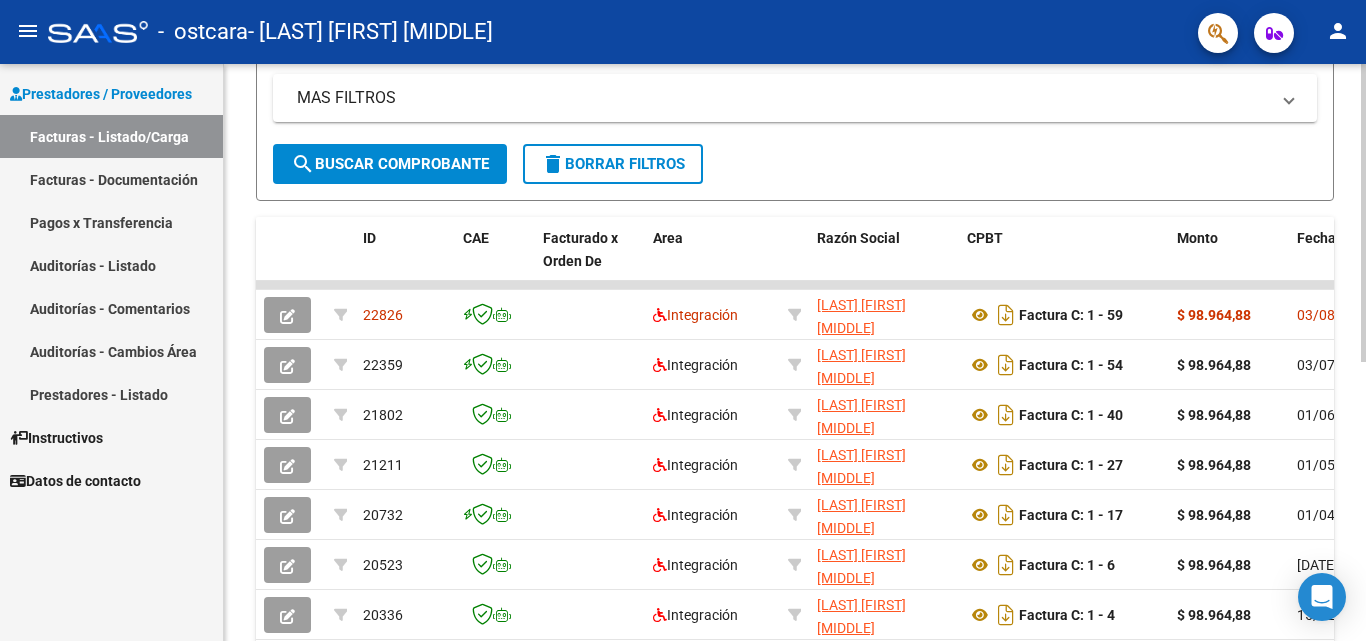 click 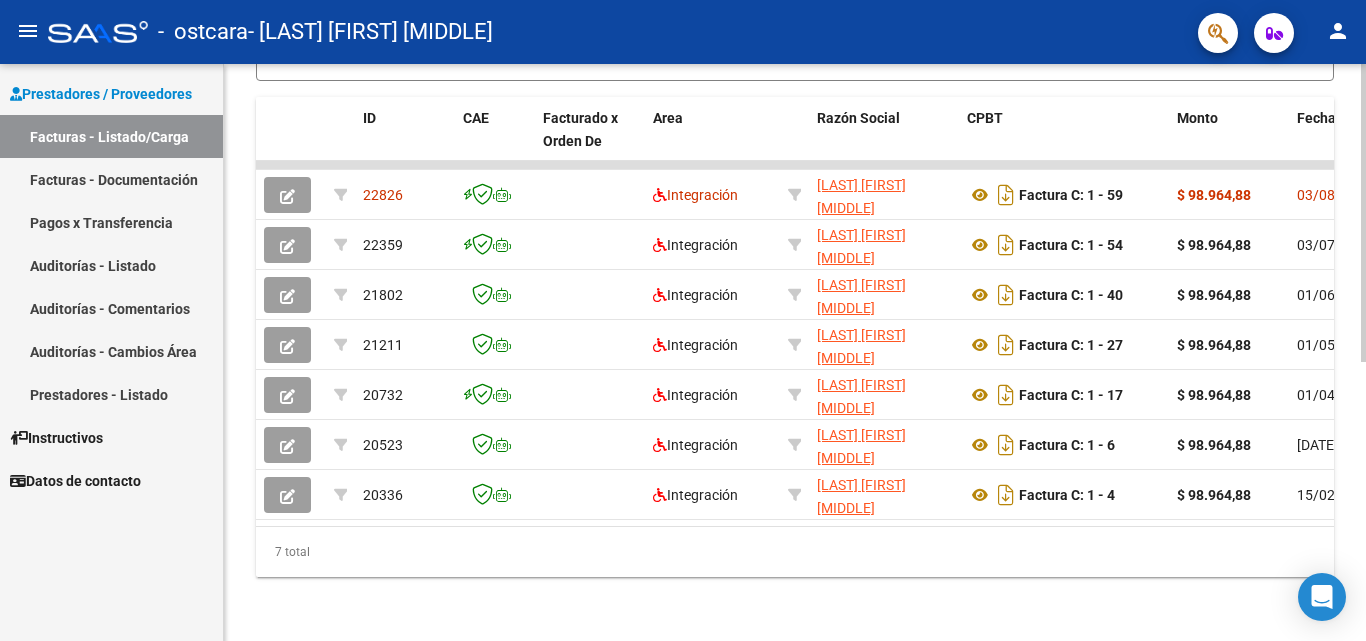 click 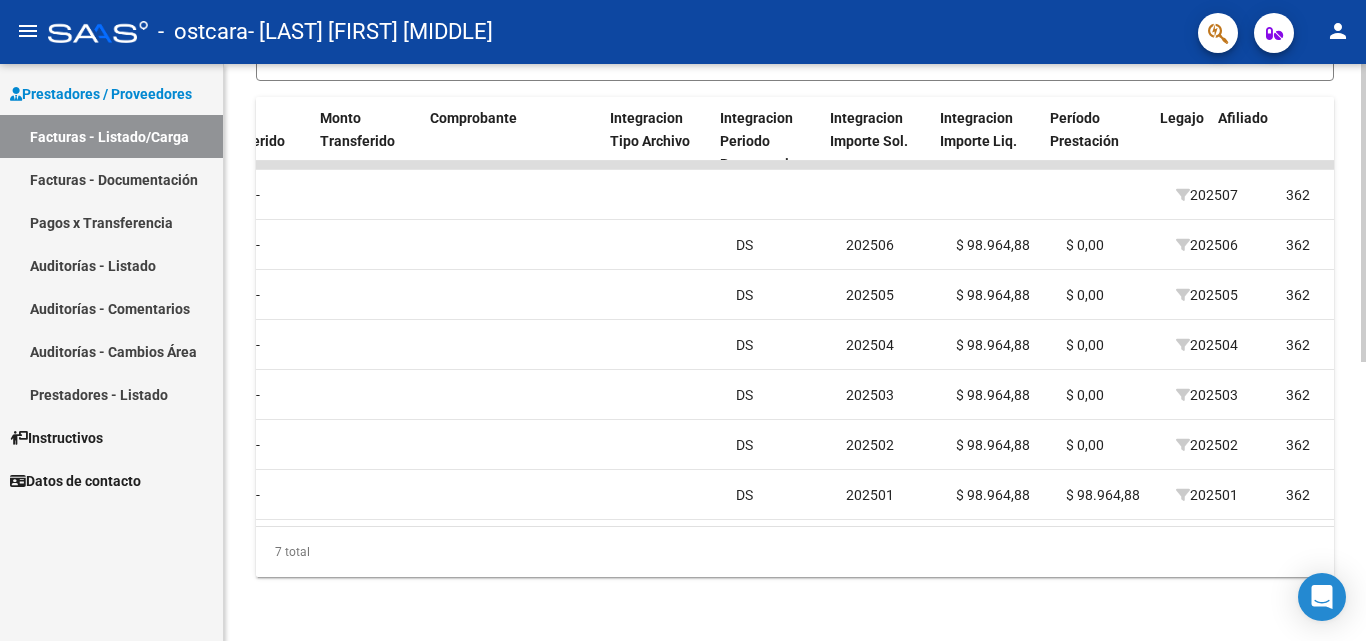 scroll, scrollTop: 0, scrollLeft: 1812, axis: horizontal 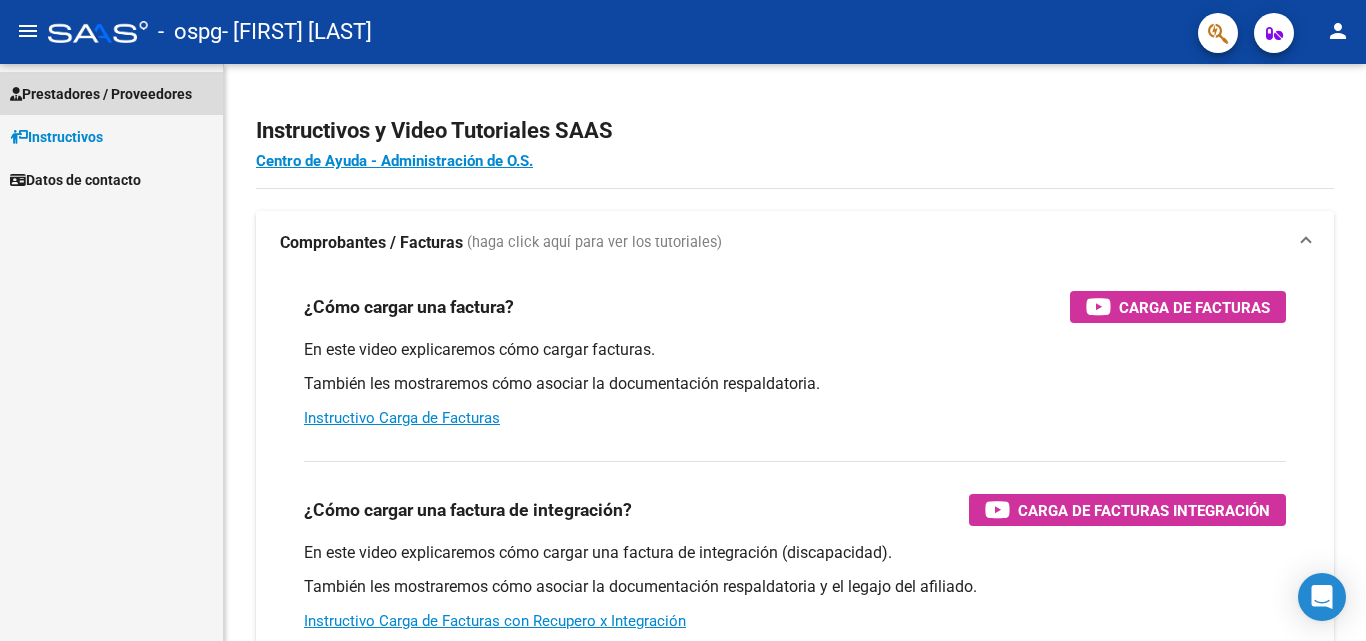 click on "Prestadores / Proveedores" at bounding box center (101, 94) 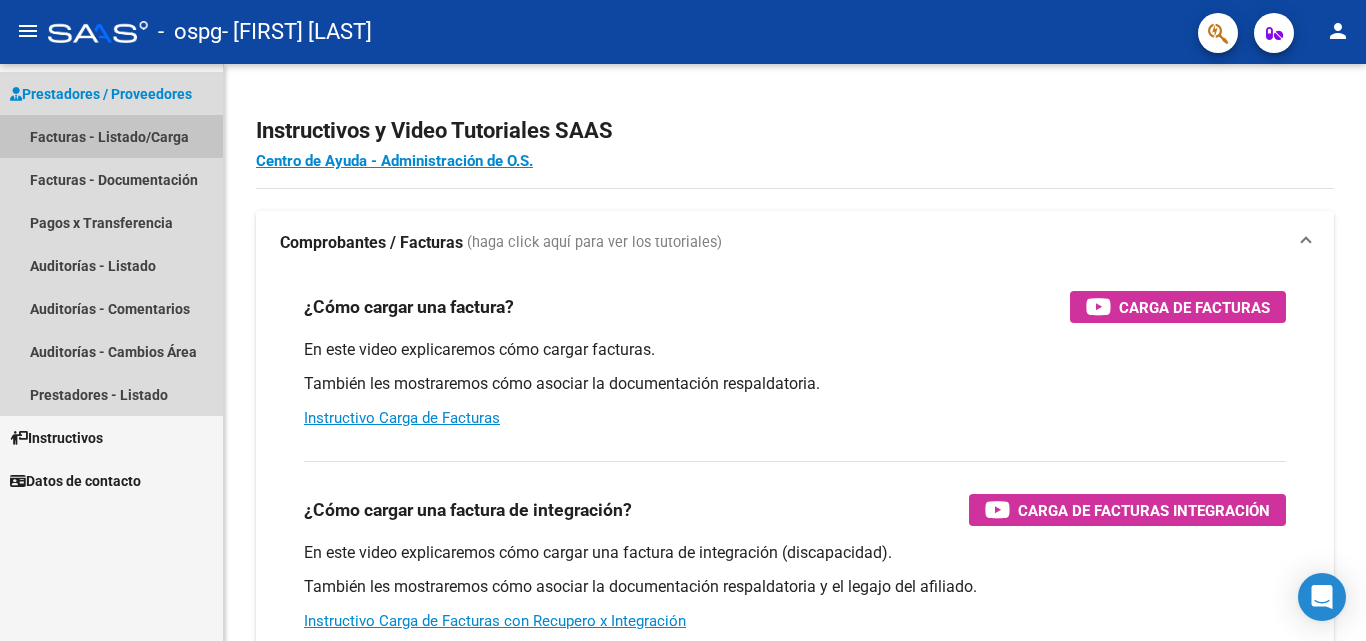 click on "Facturas - Listado/Carga" at bounding box center [111, 136] 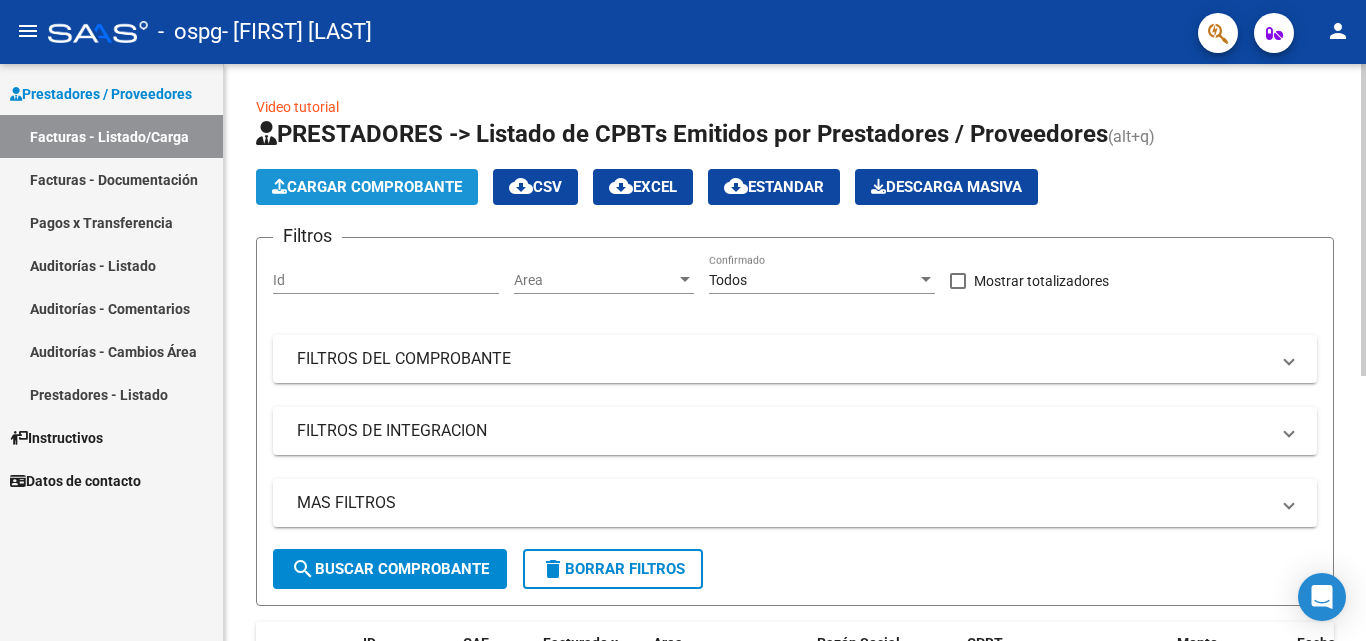 click on "Cargar Comprobante" 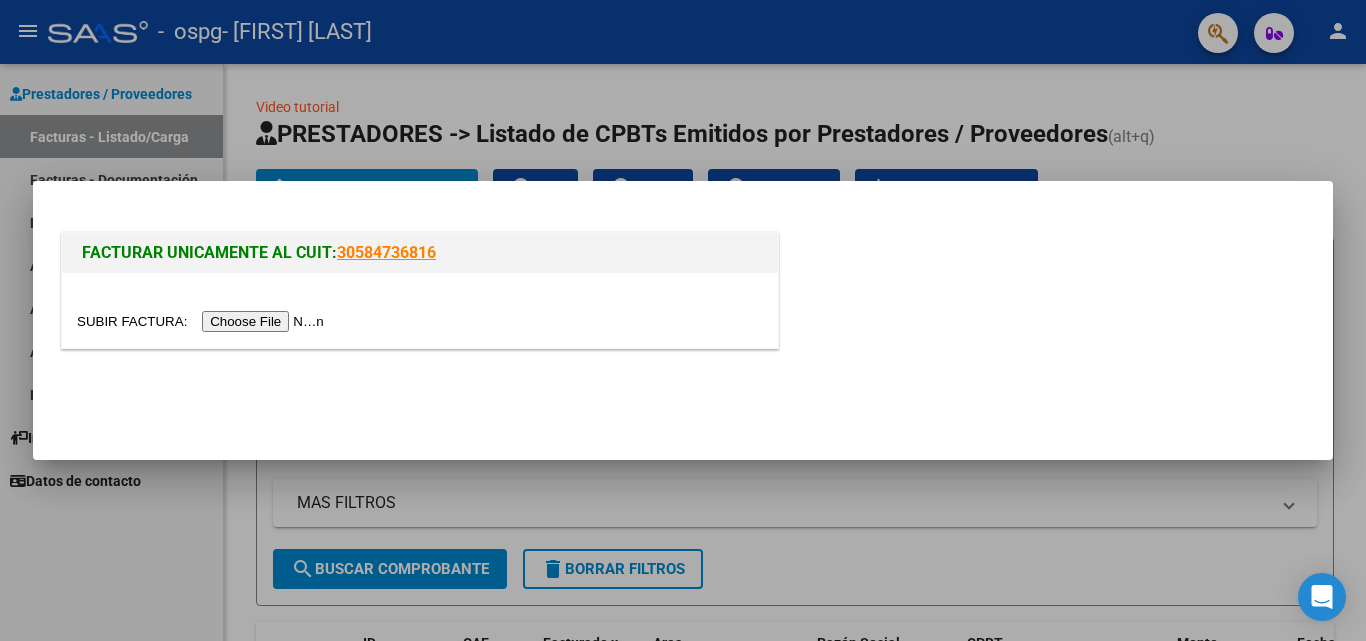 click at bounding box center (203, 321) 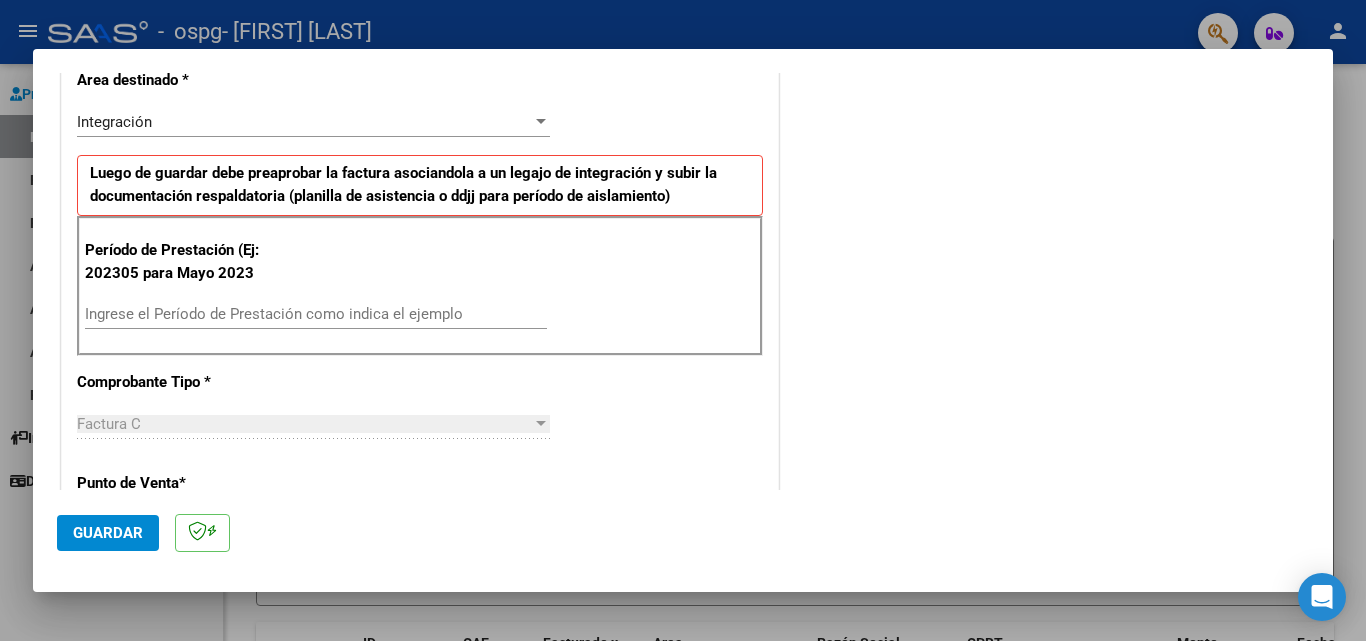 scroll, scrollTop: 429, scrollLeft: 0, axis: vertical 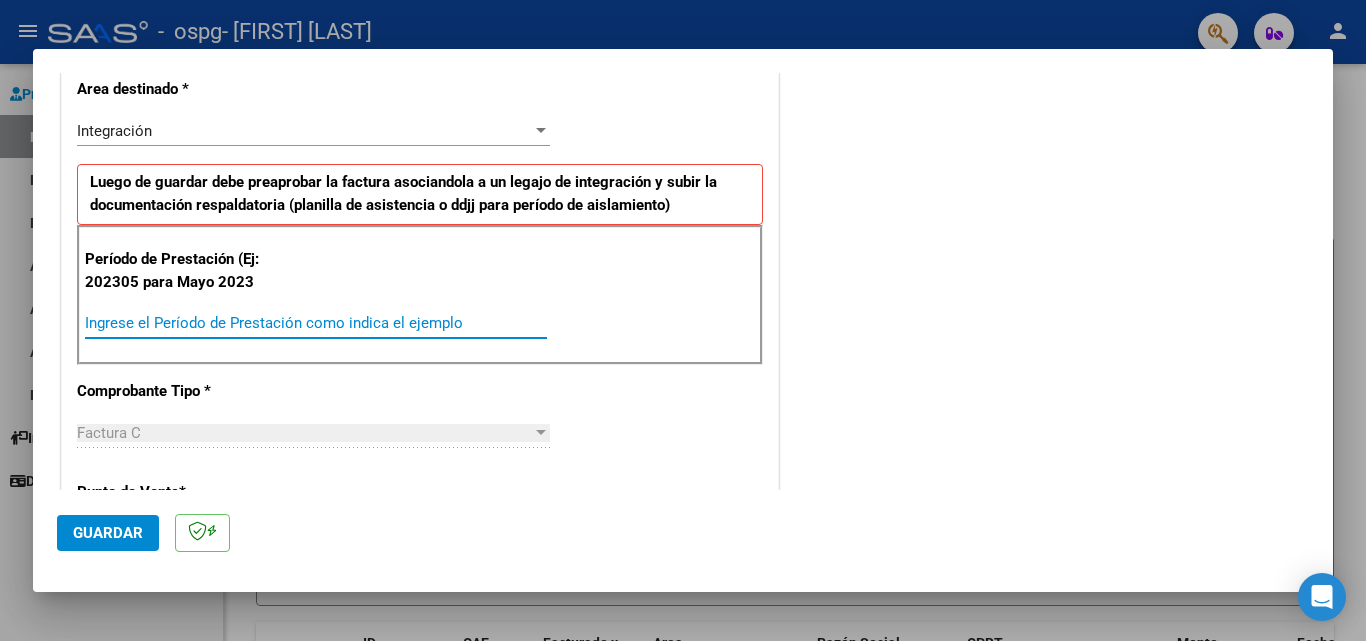 click on "Ingrese el Período de Prestación como indica el ejemplo" at bounding box center [316, 323] 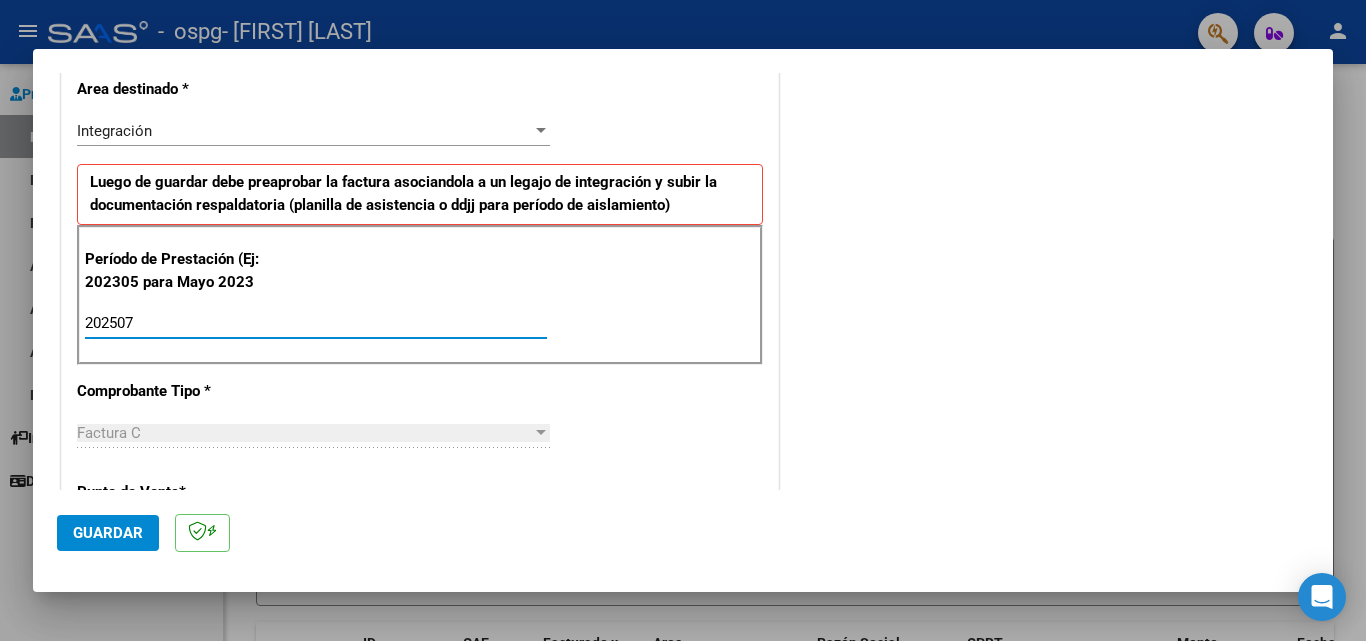 type on "202507" 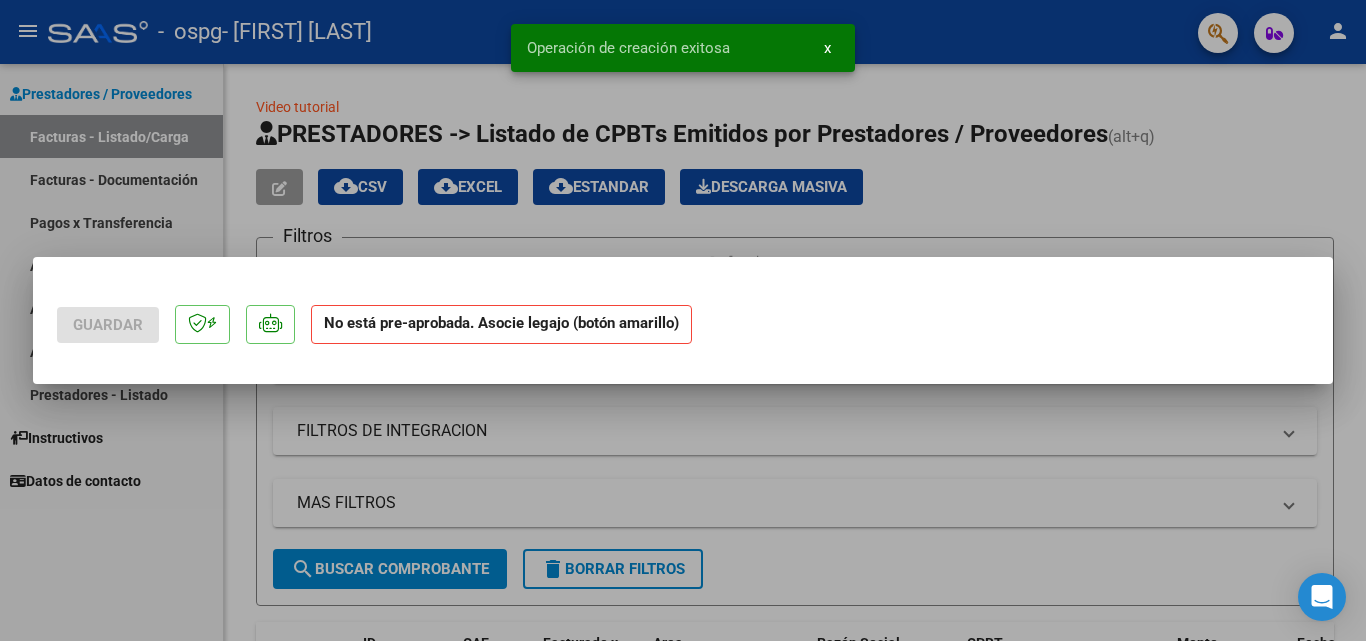 scroll, scrollTop: 0, scrollLeft: 0, axis: both 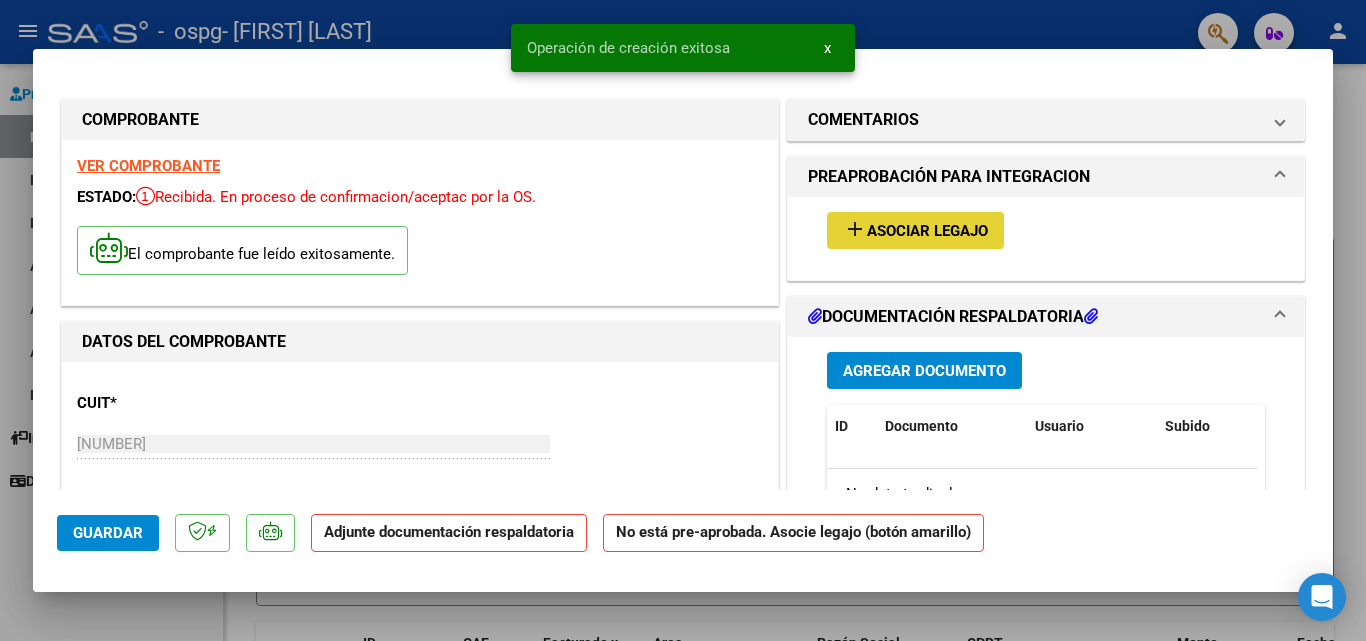 click on "Asociar Legajo" at bounding box center (927, 231) 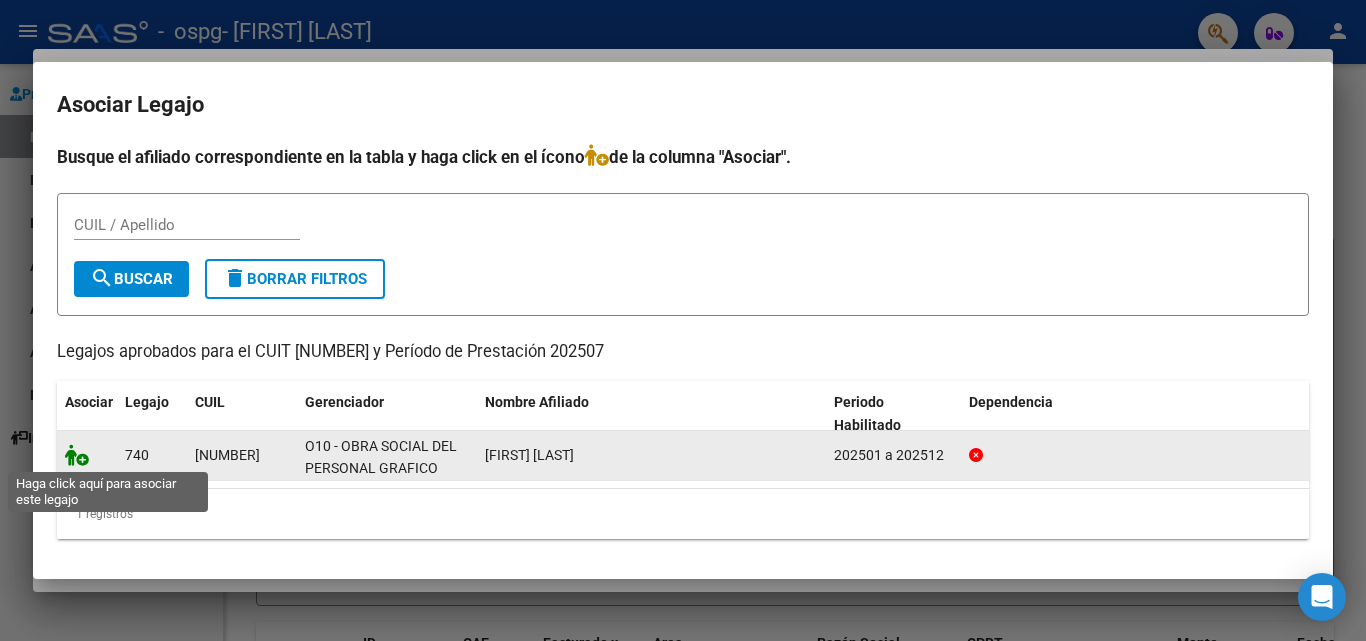 click 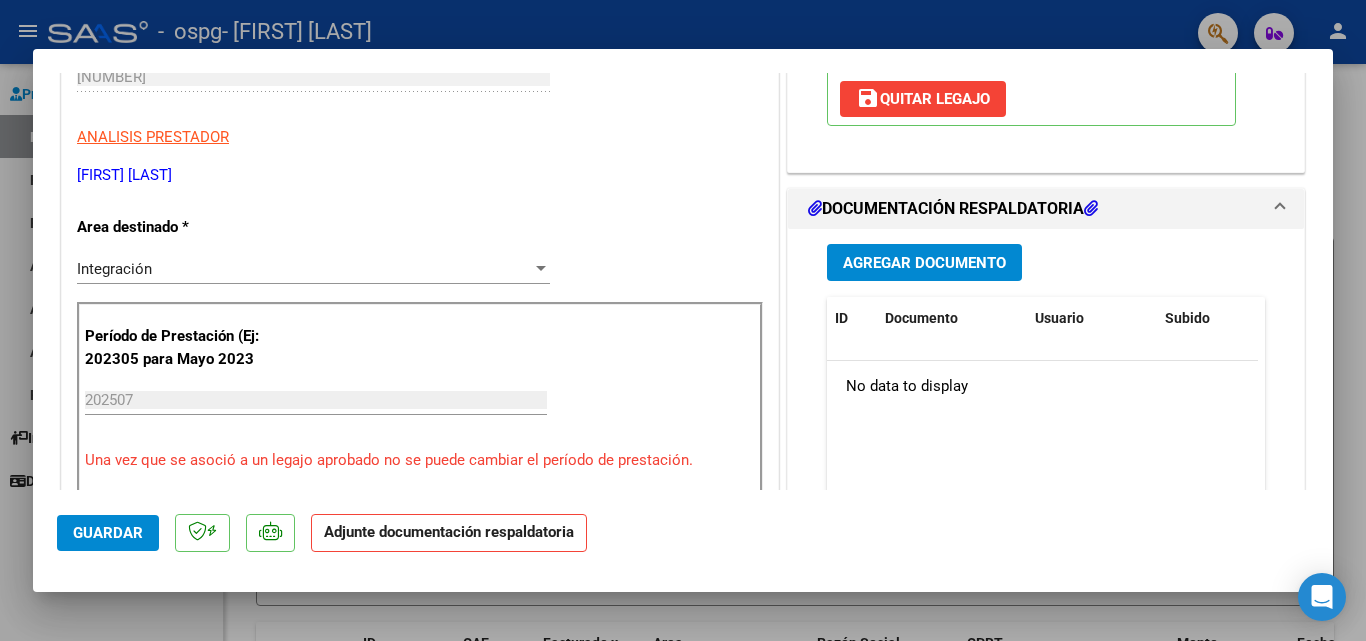 scroll, scrollTop: 376, scrollLeft: 0, axis: vertical 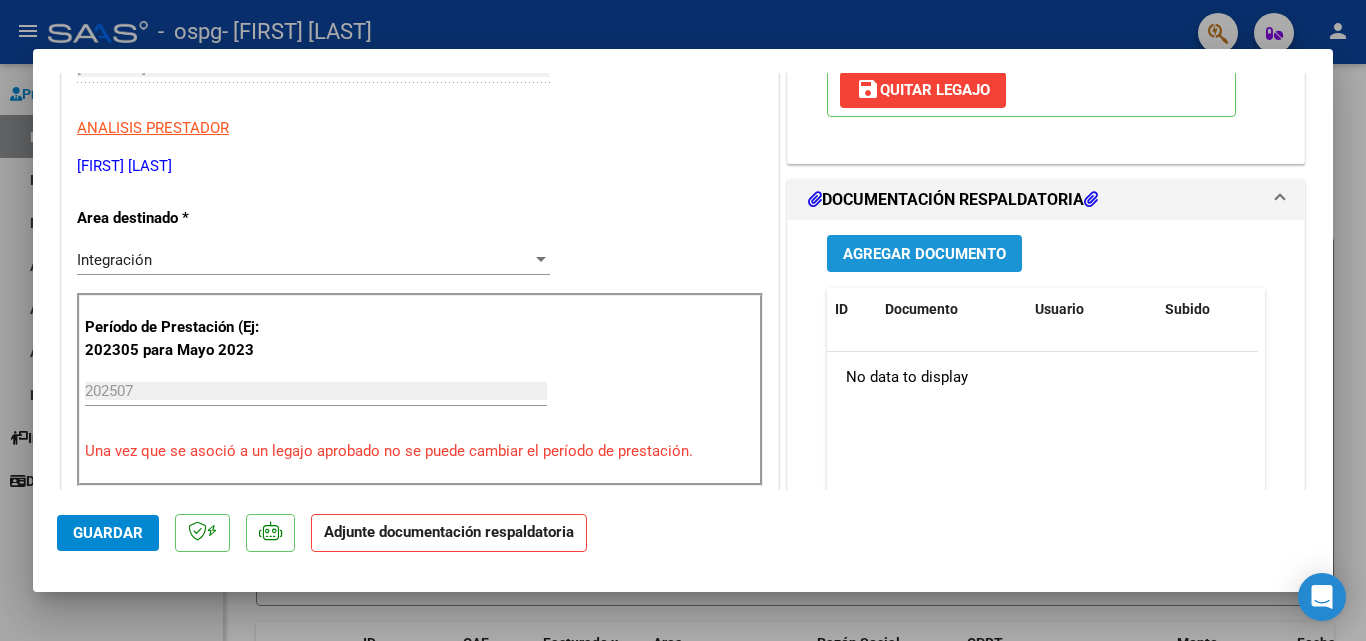 click on "Agregar Documento" at bounding box center [924, 253] 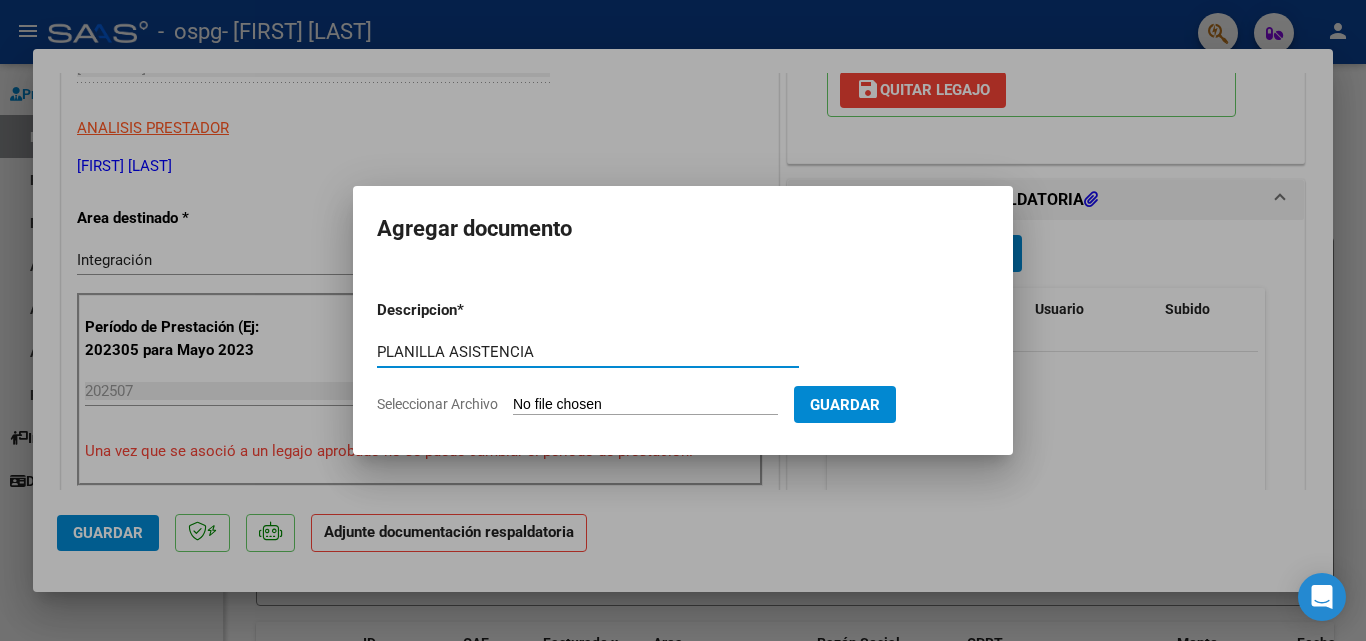 type on "PLANILLA ASISTENCIA" 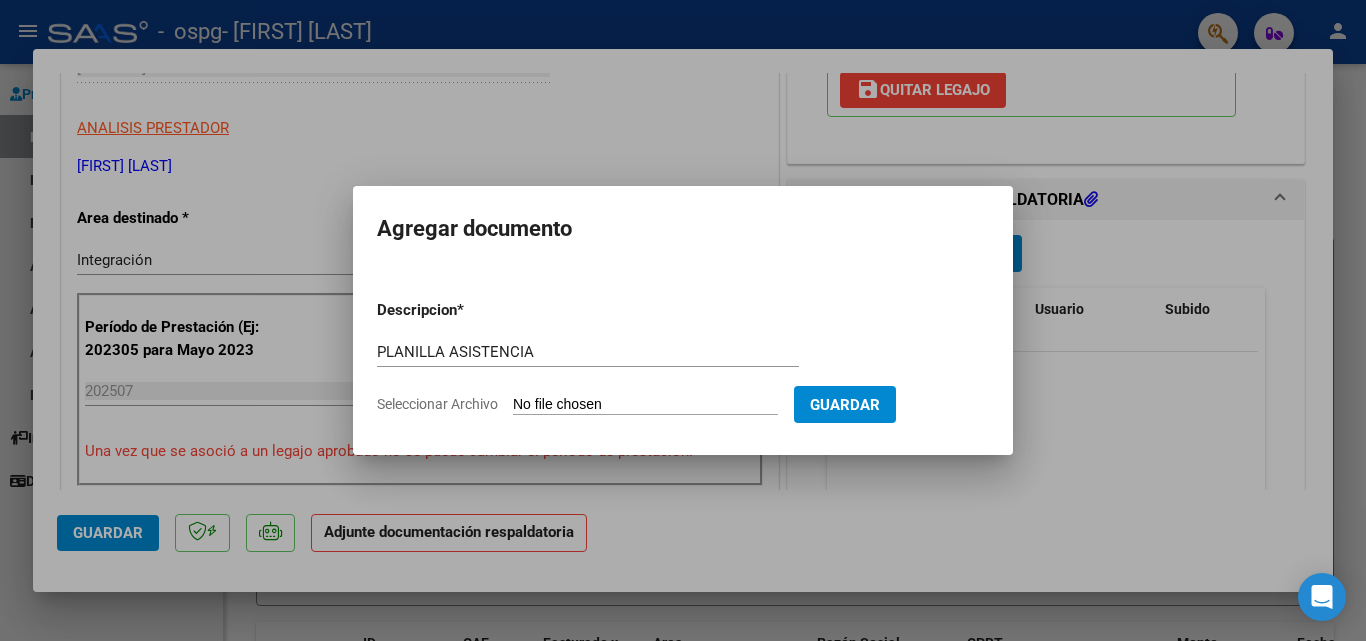 type on "C:\fakepath\[FILENAME].pdf" 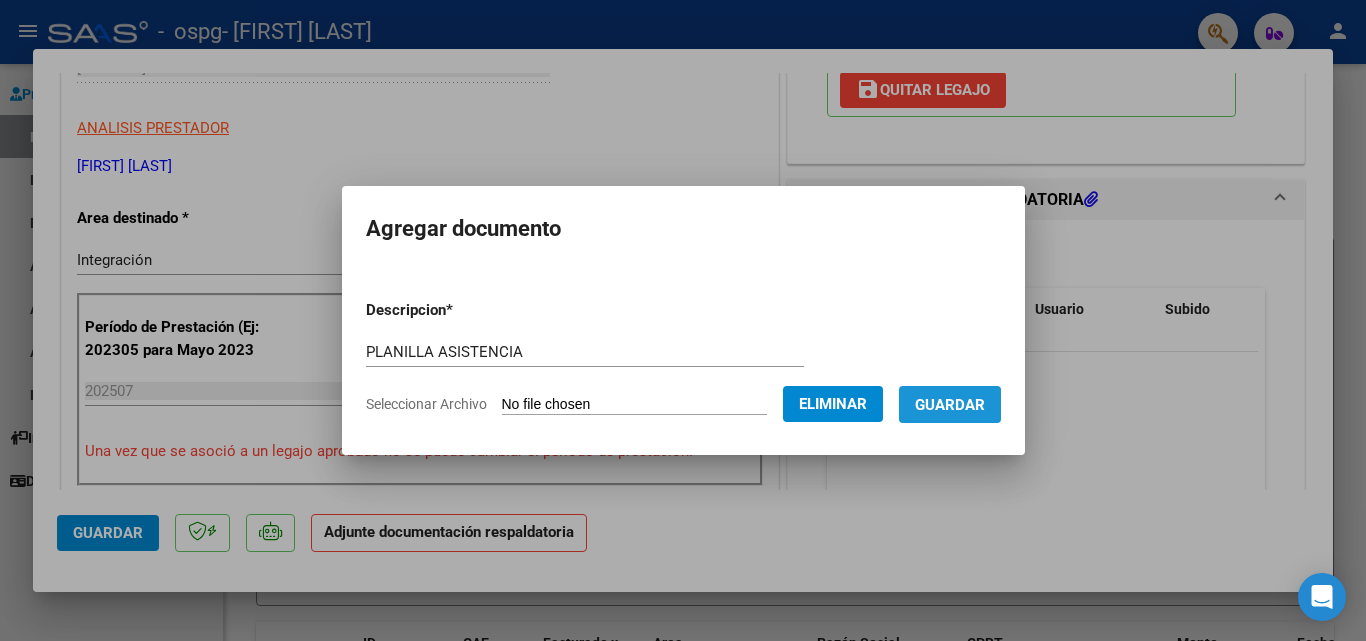 click on "Guardar" at bounding box center [950, 404] 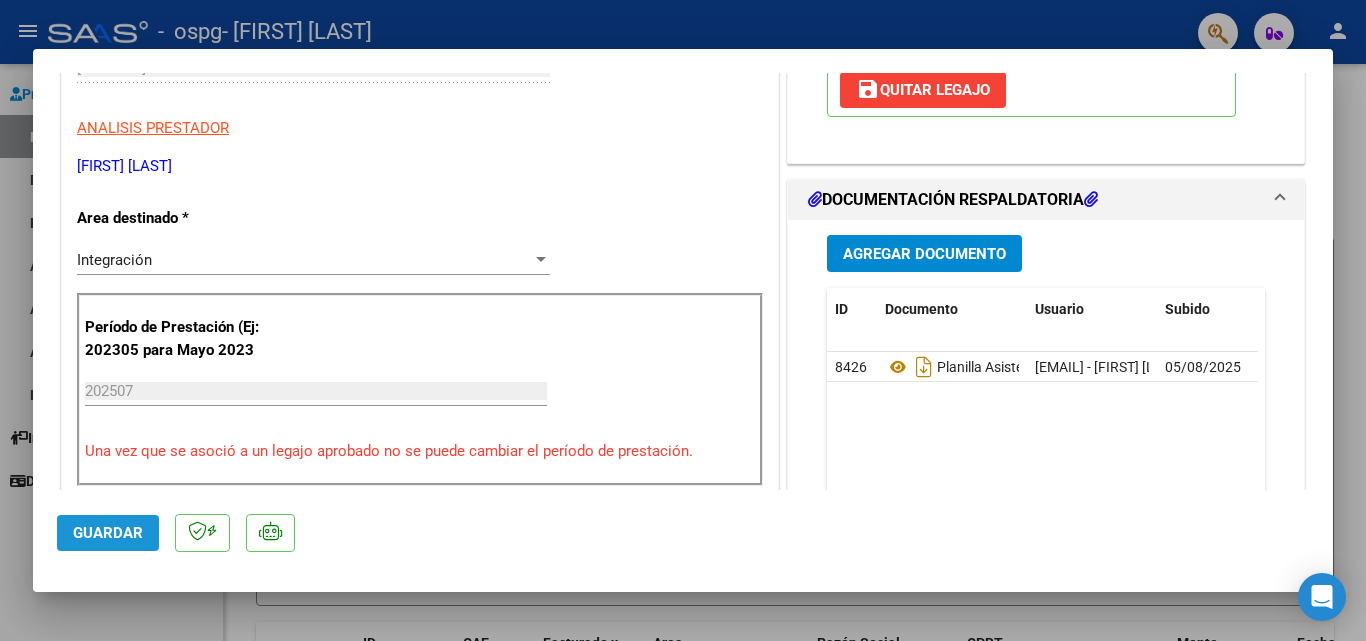 click on "Guardar" 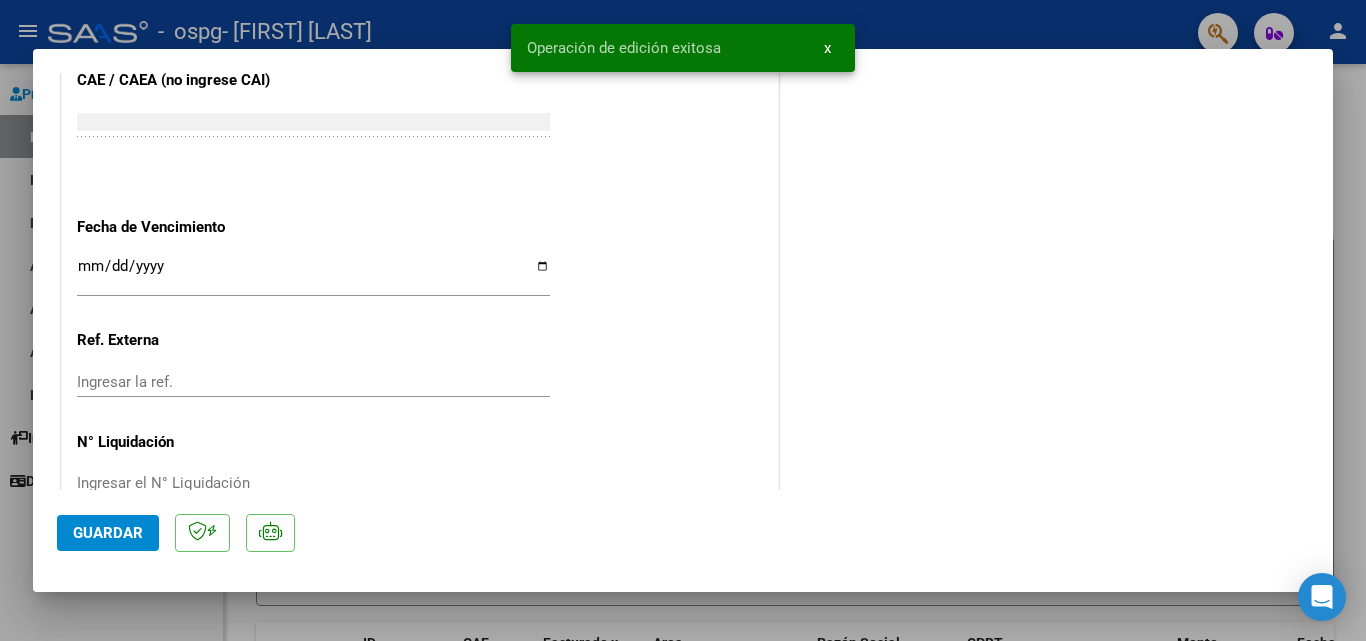 scroll, scrollTop: 1373, scrollLeft: 0, axis: vertical 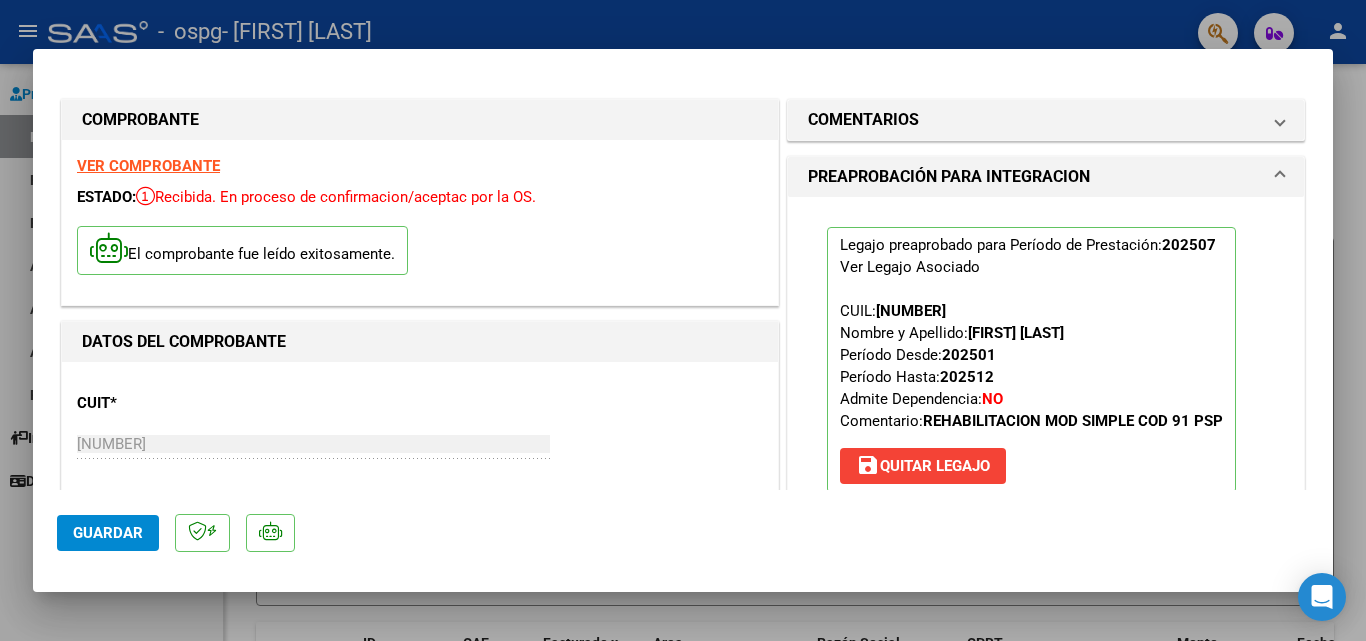 click at bounding box center (683, 320) 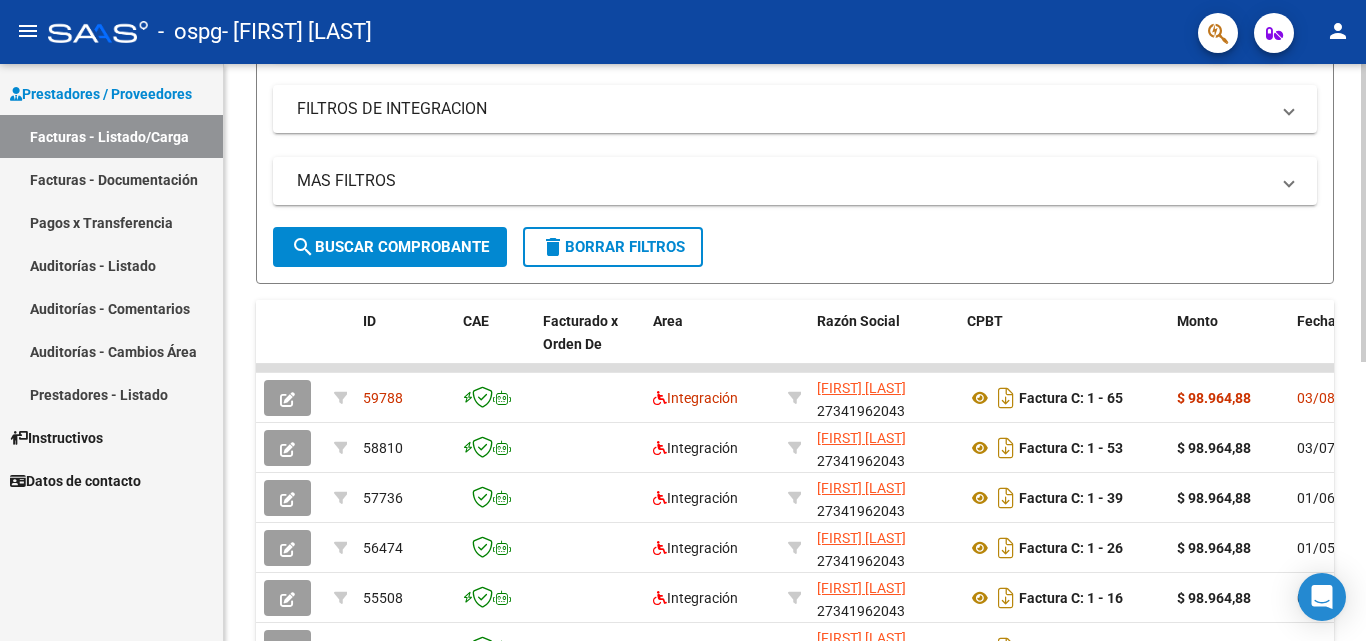 click 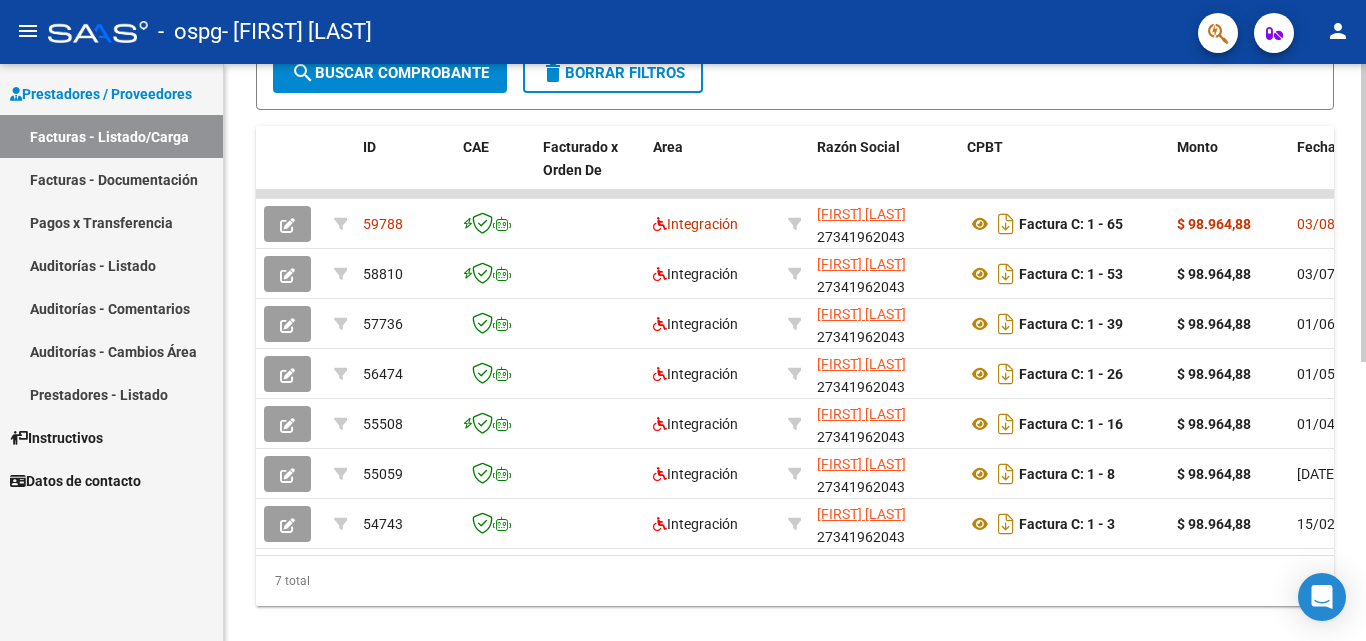 scroll, scrollTop: 541, scrollLeft: 0, axis: vertical 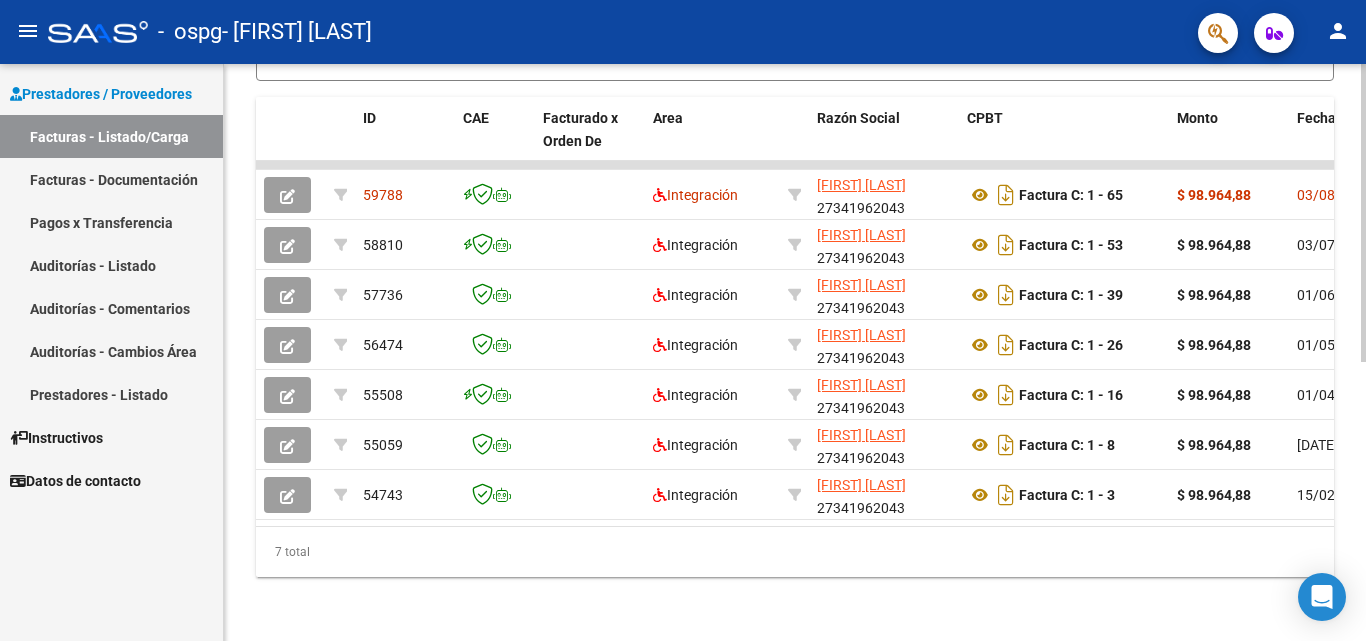 click 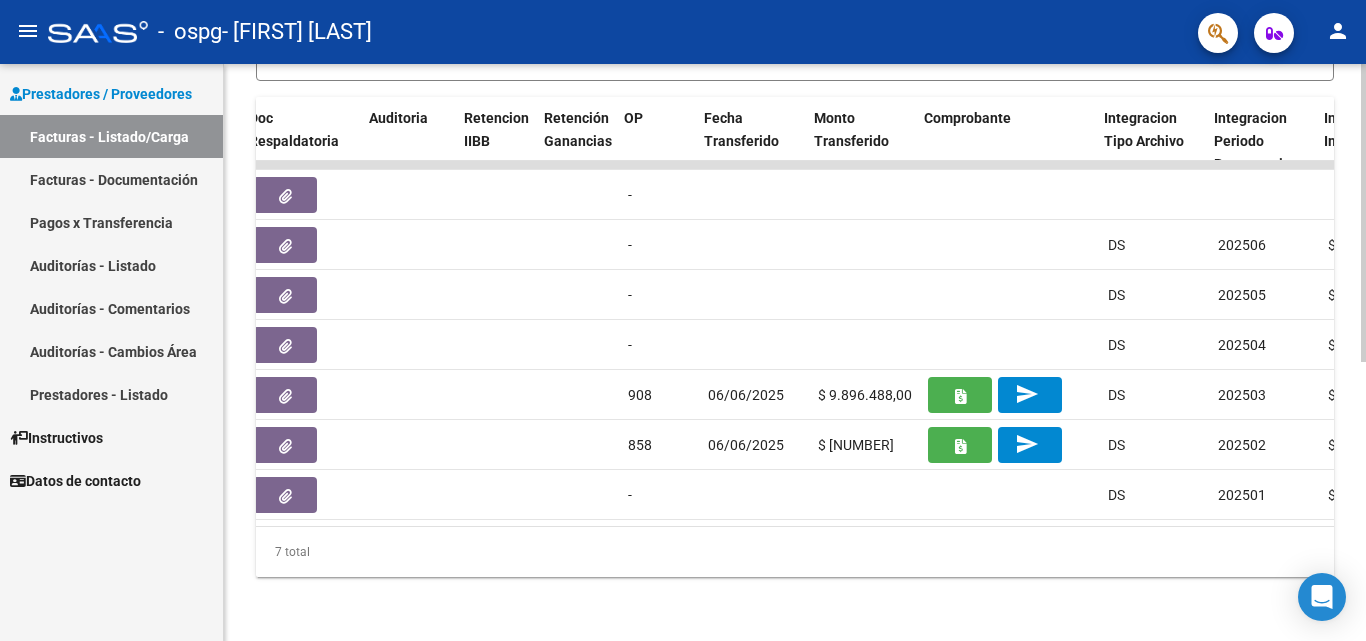 scroll, scrollTop: 0, scrollLeft: 1318, axis: horizontal 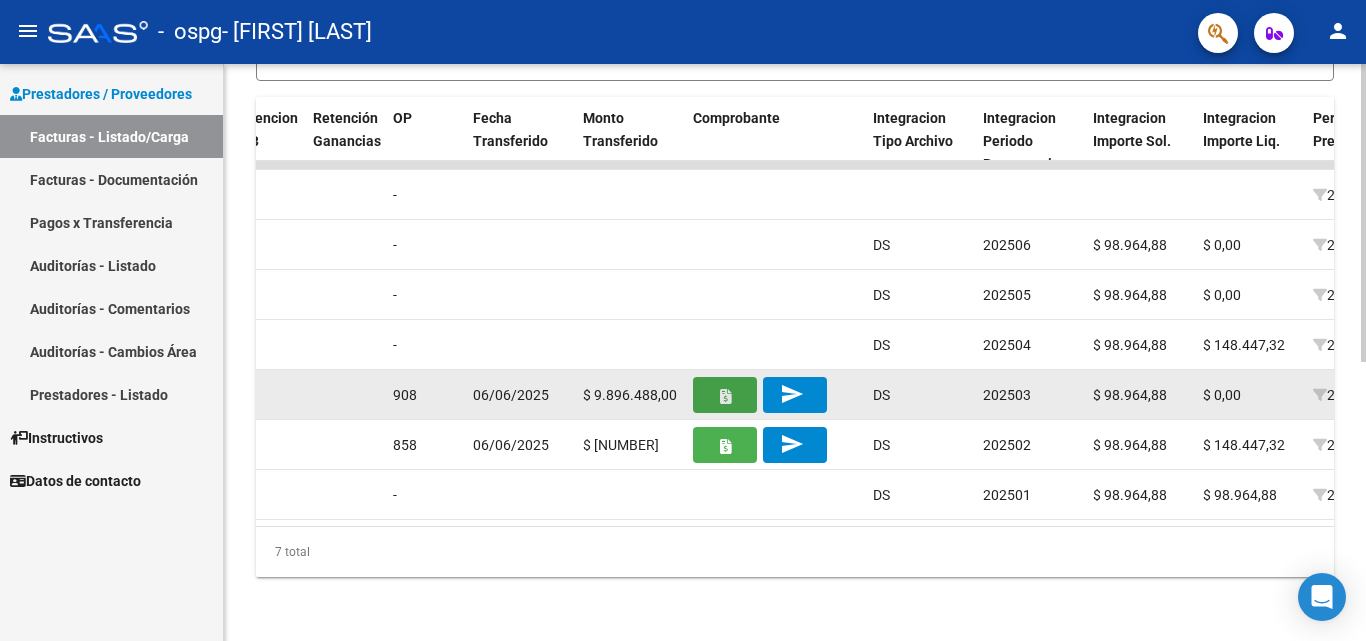 click 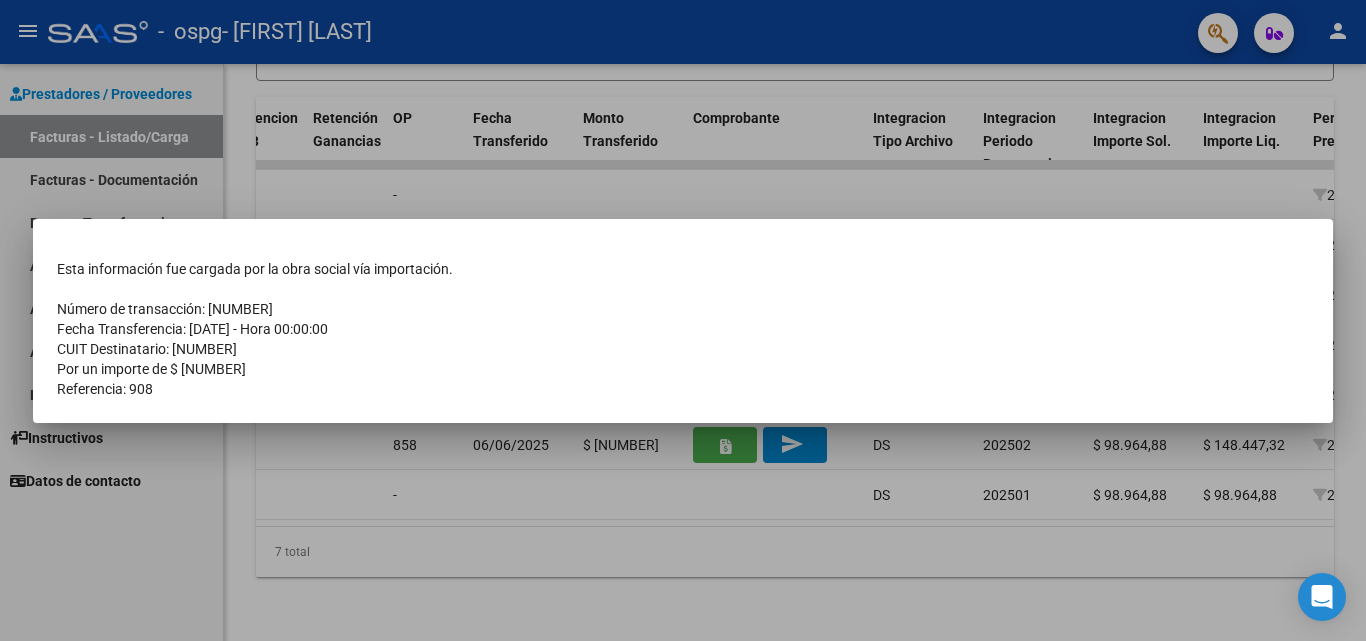 click at bounding box center (683, 320) 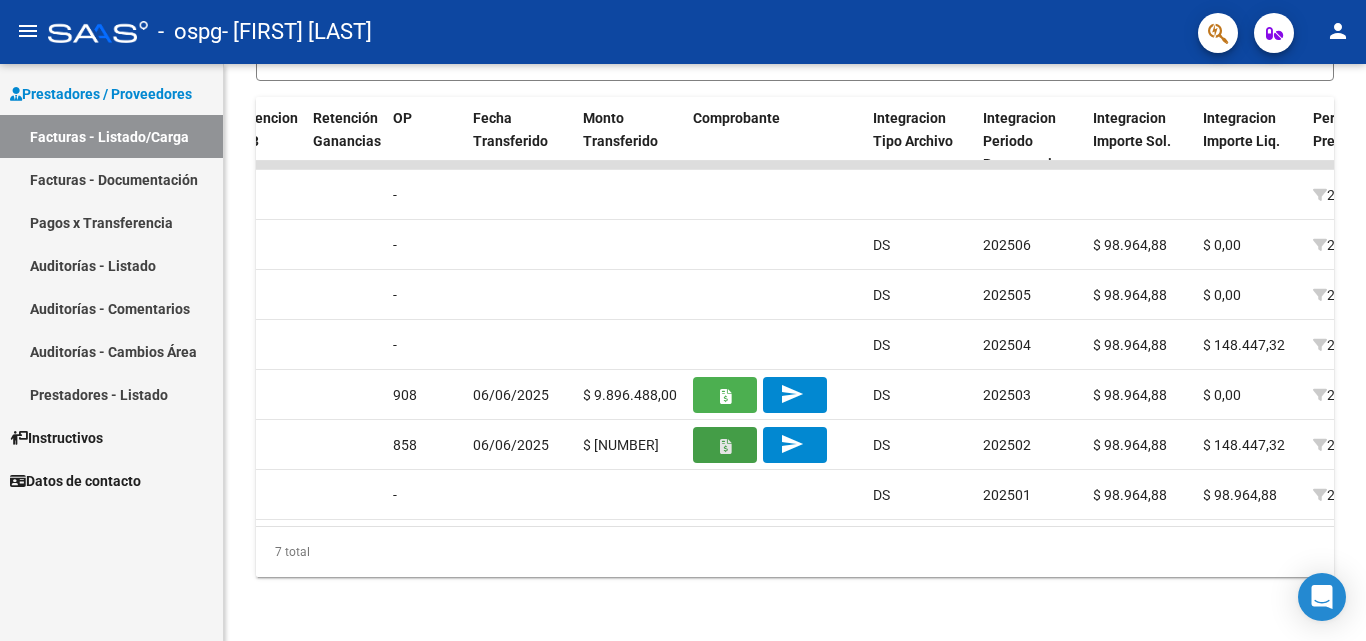 click 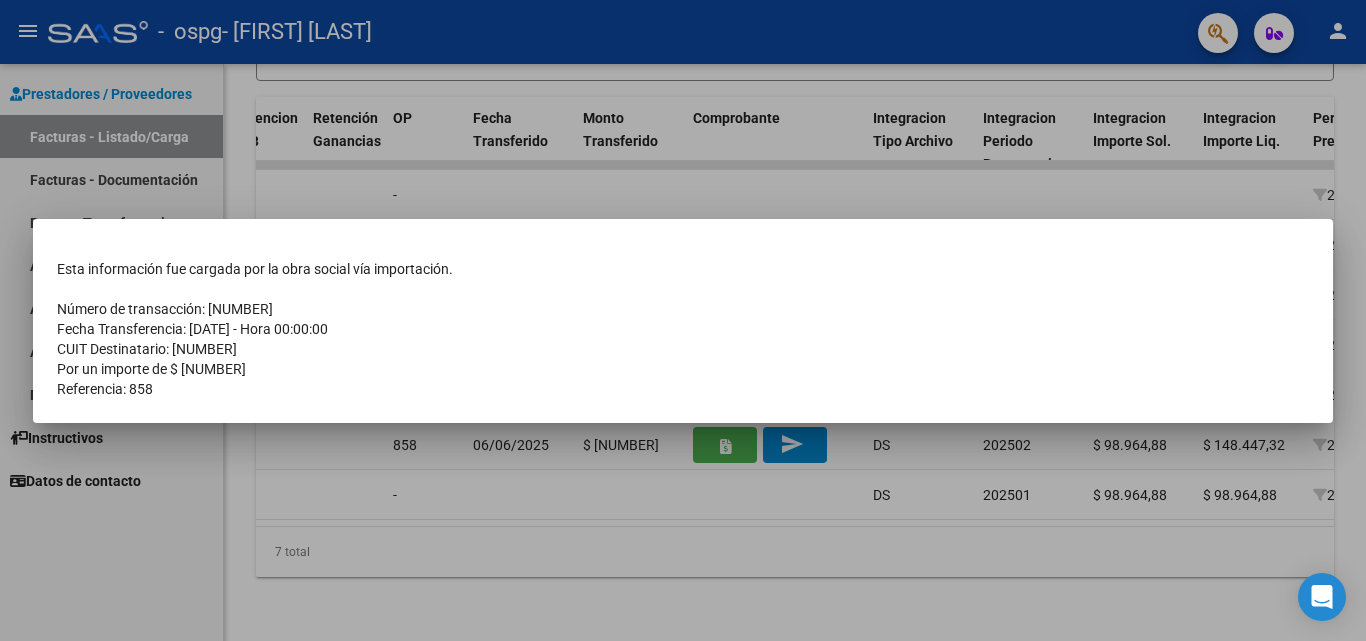 click at bounding box center [683, 320] 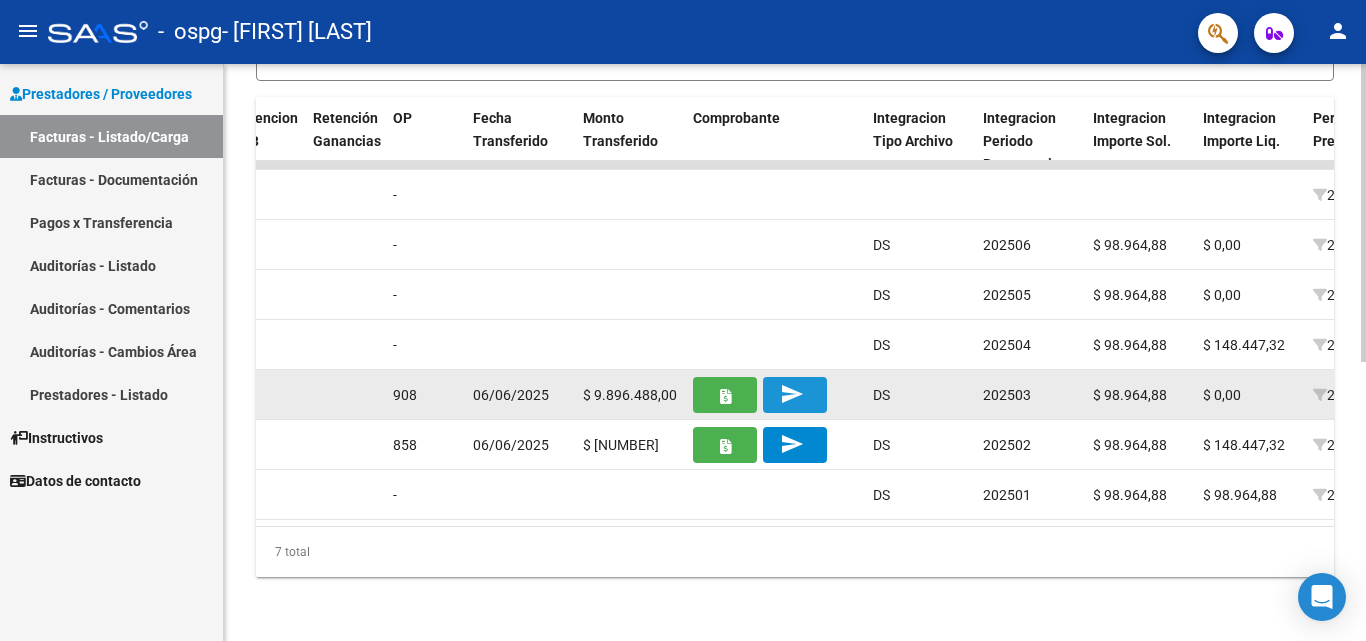 click on "send" 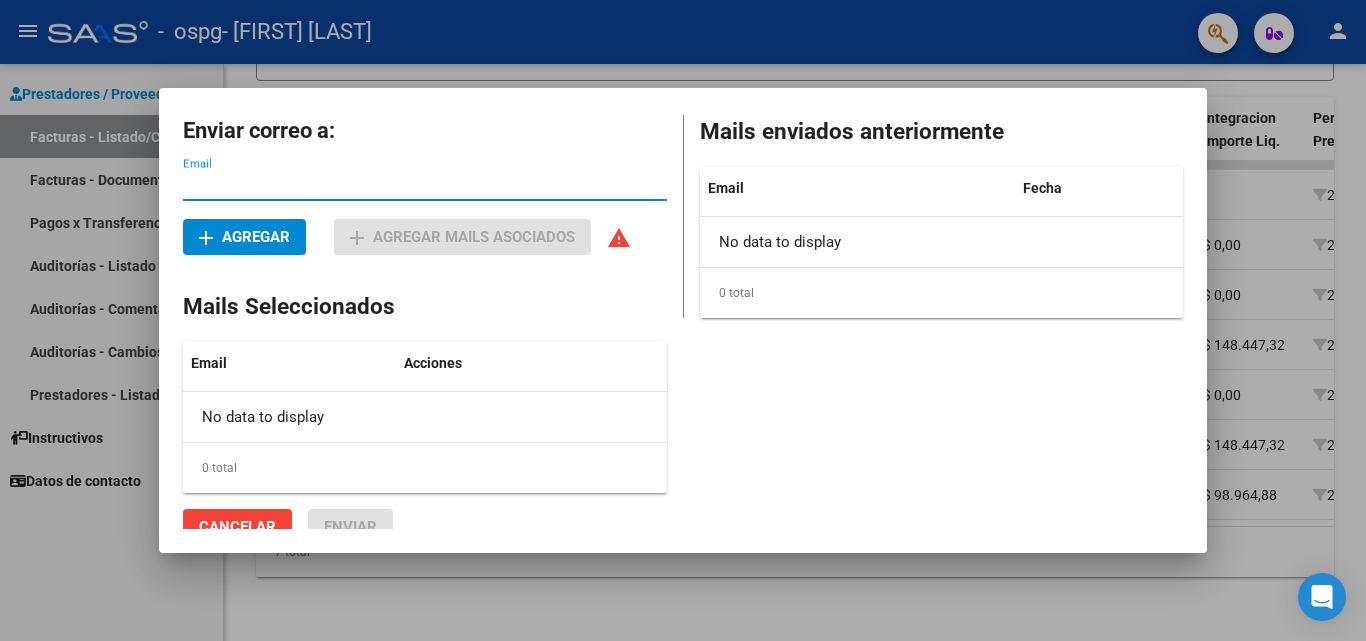 click at bounding box center (683, 320) 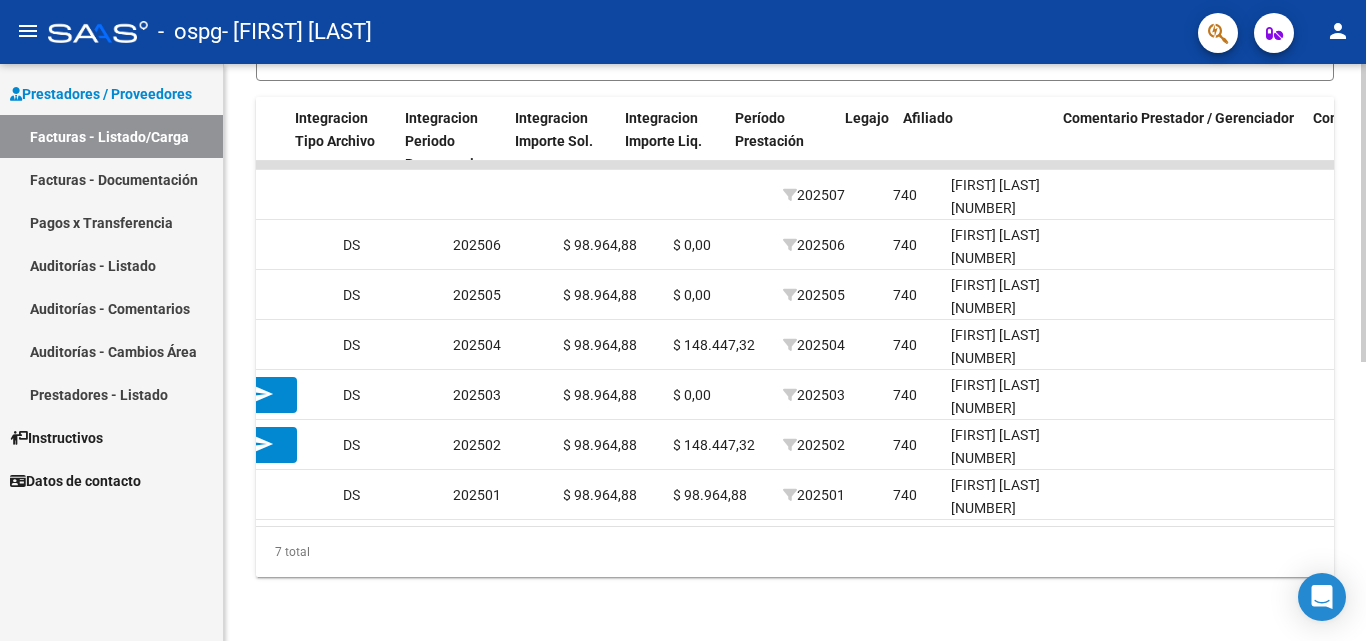 scroll, scrollTop: 0, scrollLeft: 2139, axis: horizontal 